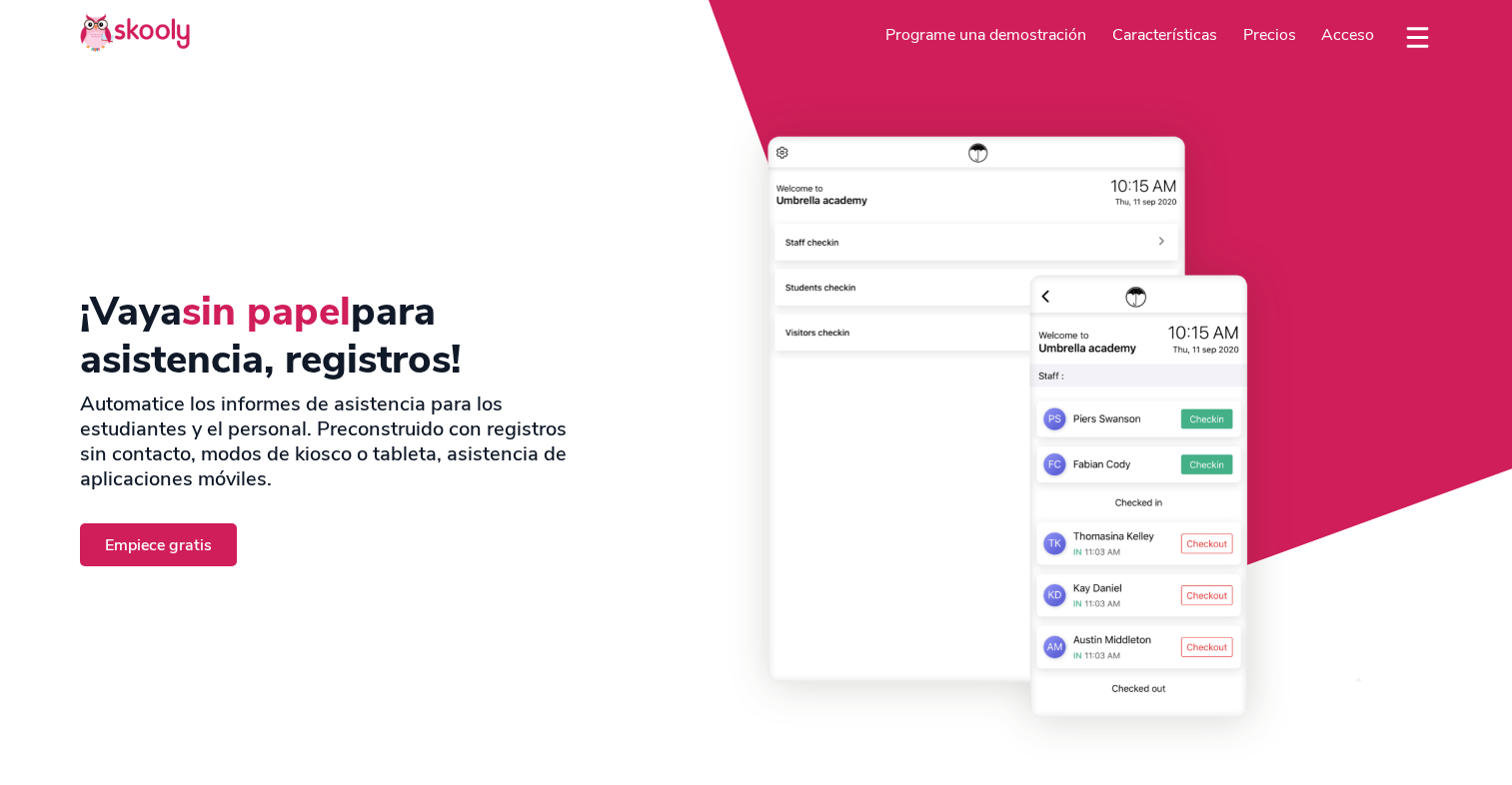 select on "es" 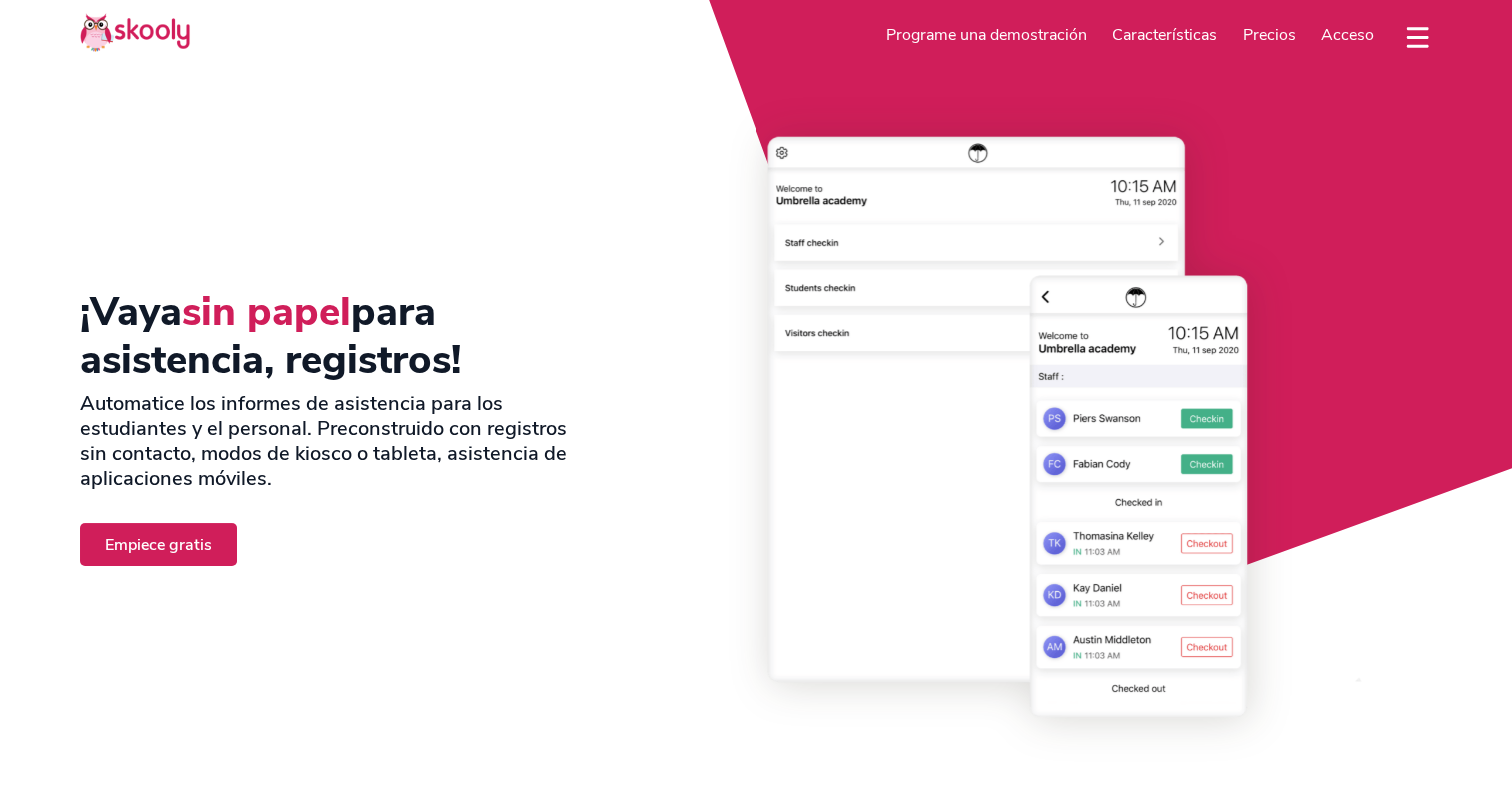 scroll, scrollTop: 0, scrollLeft: 0, axis: both 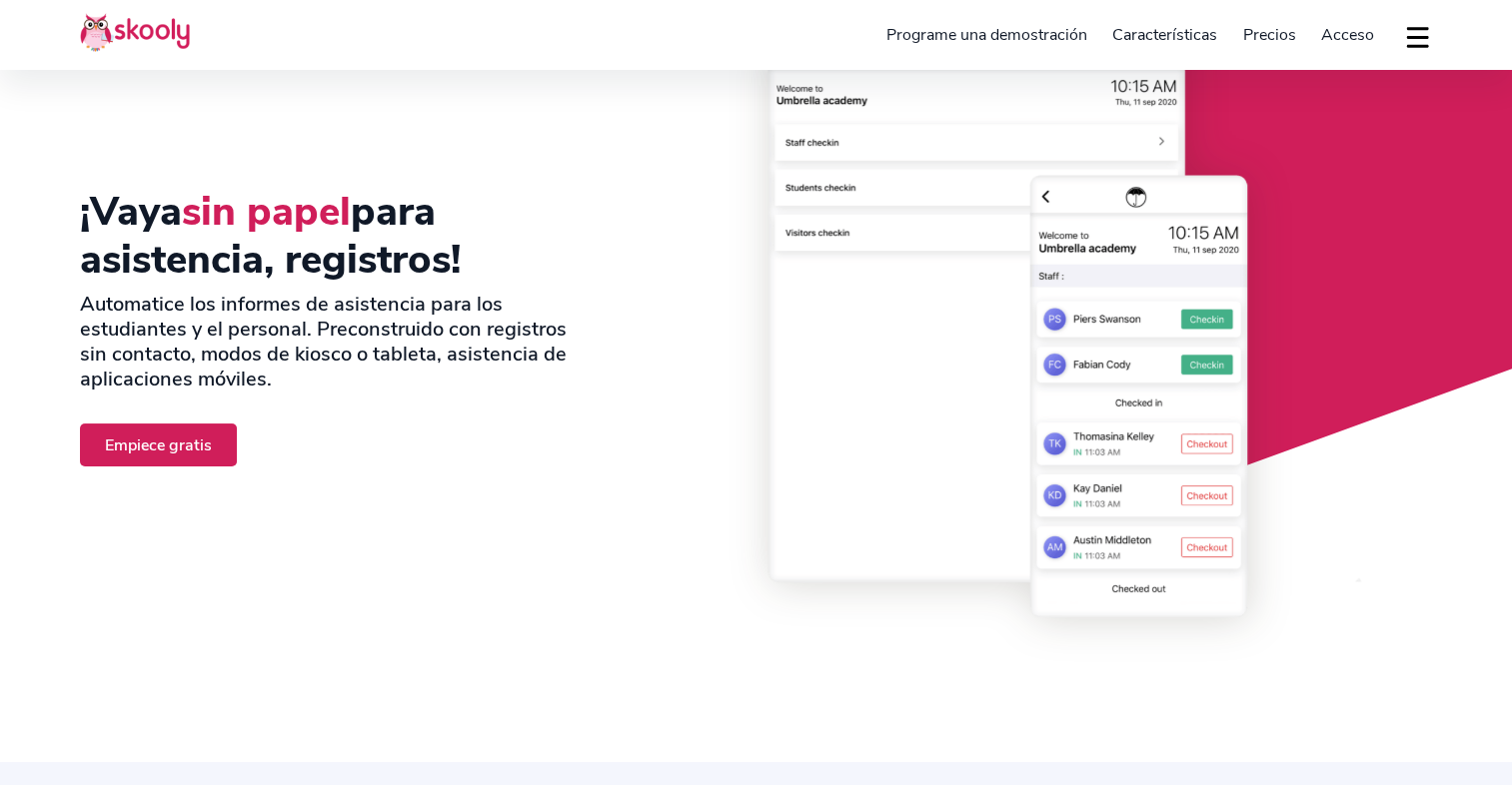 click on "Empiece gratis" at bounding box center (158, 444) 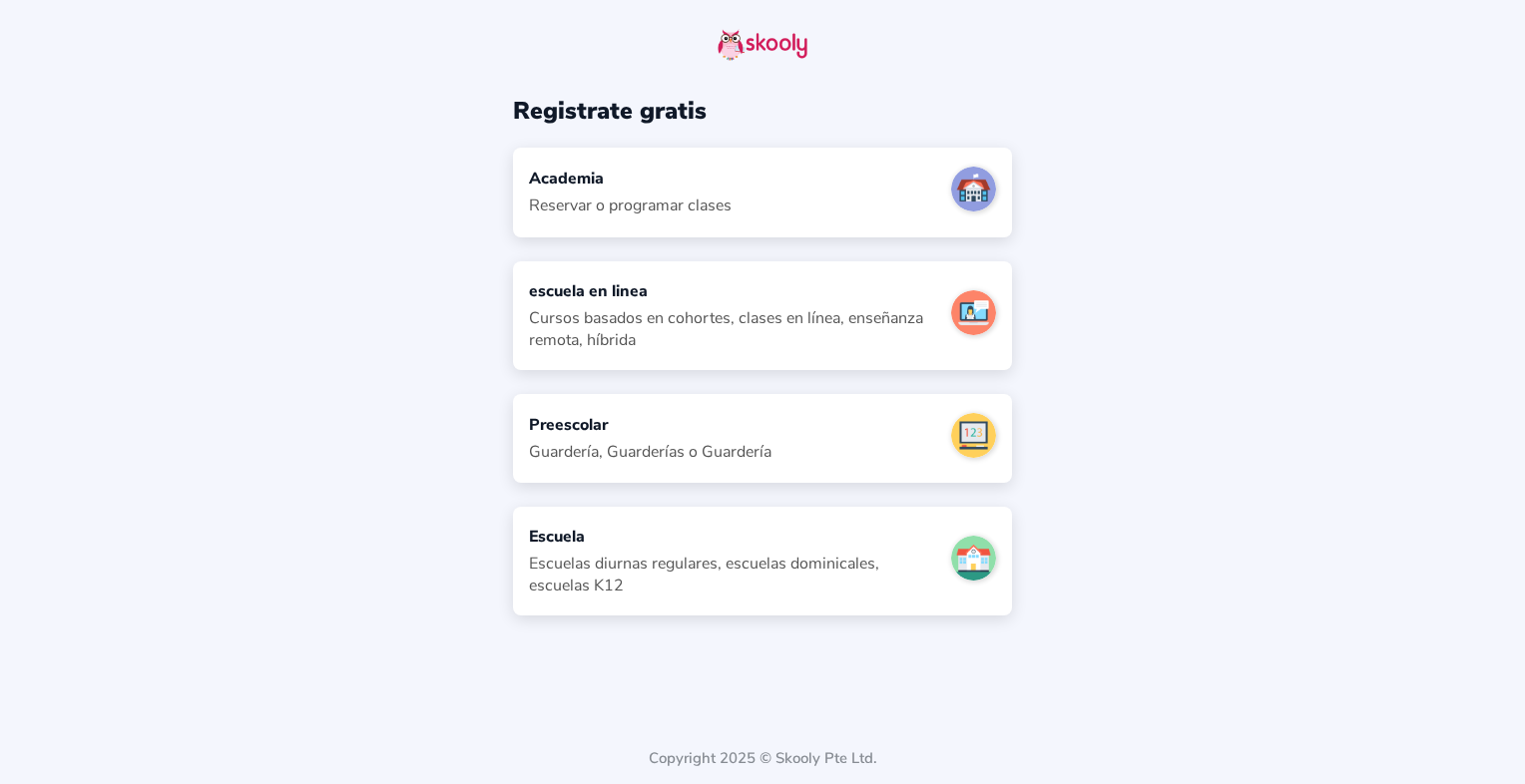 scroll, scrollTop: 0, scrollLeft: 0, axis: both 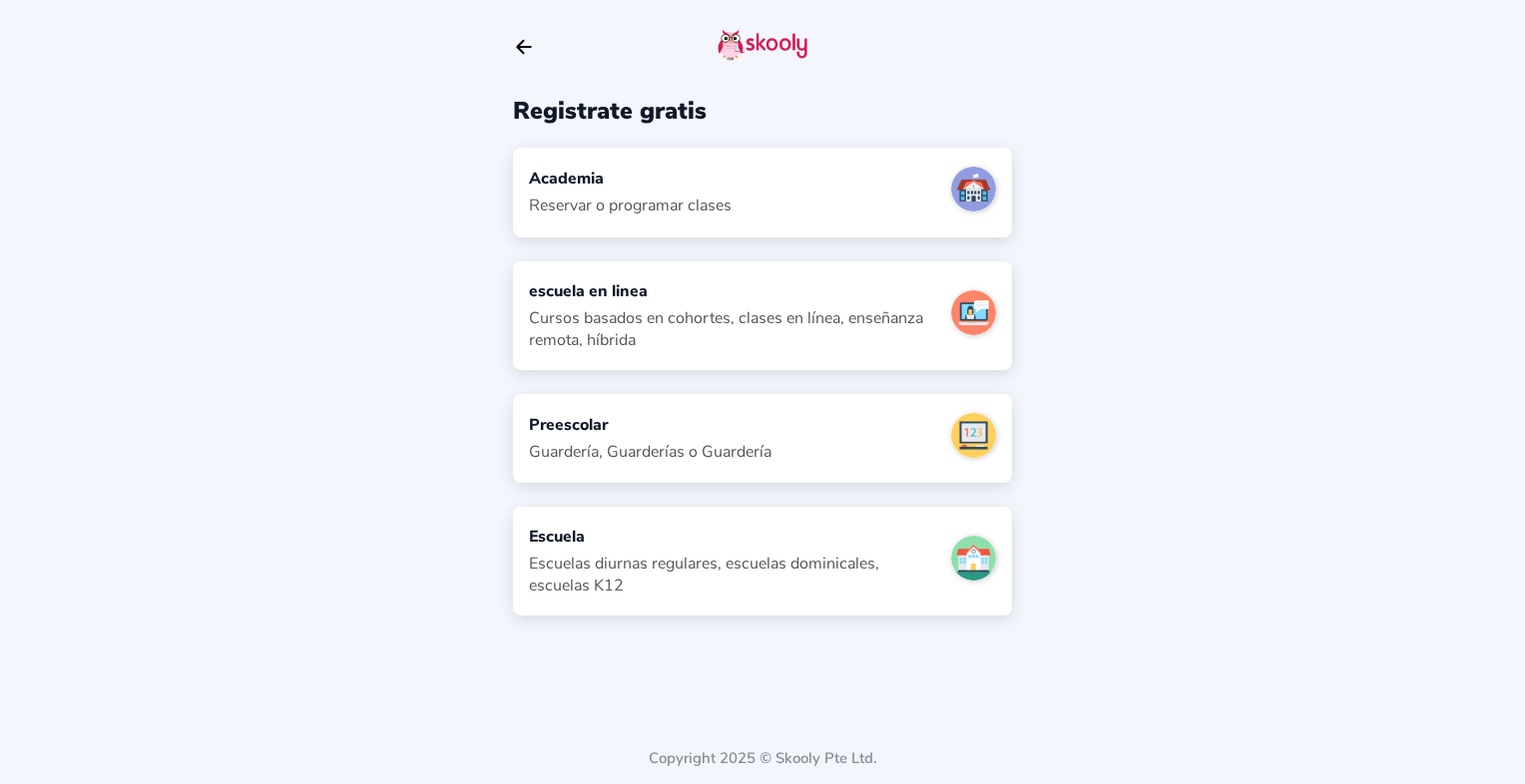 click on "Academia" 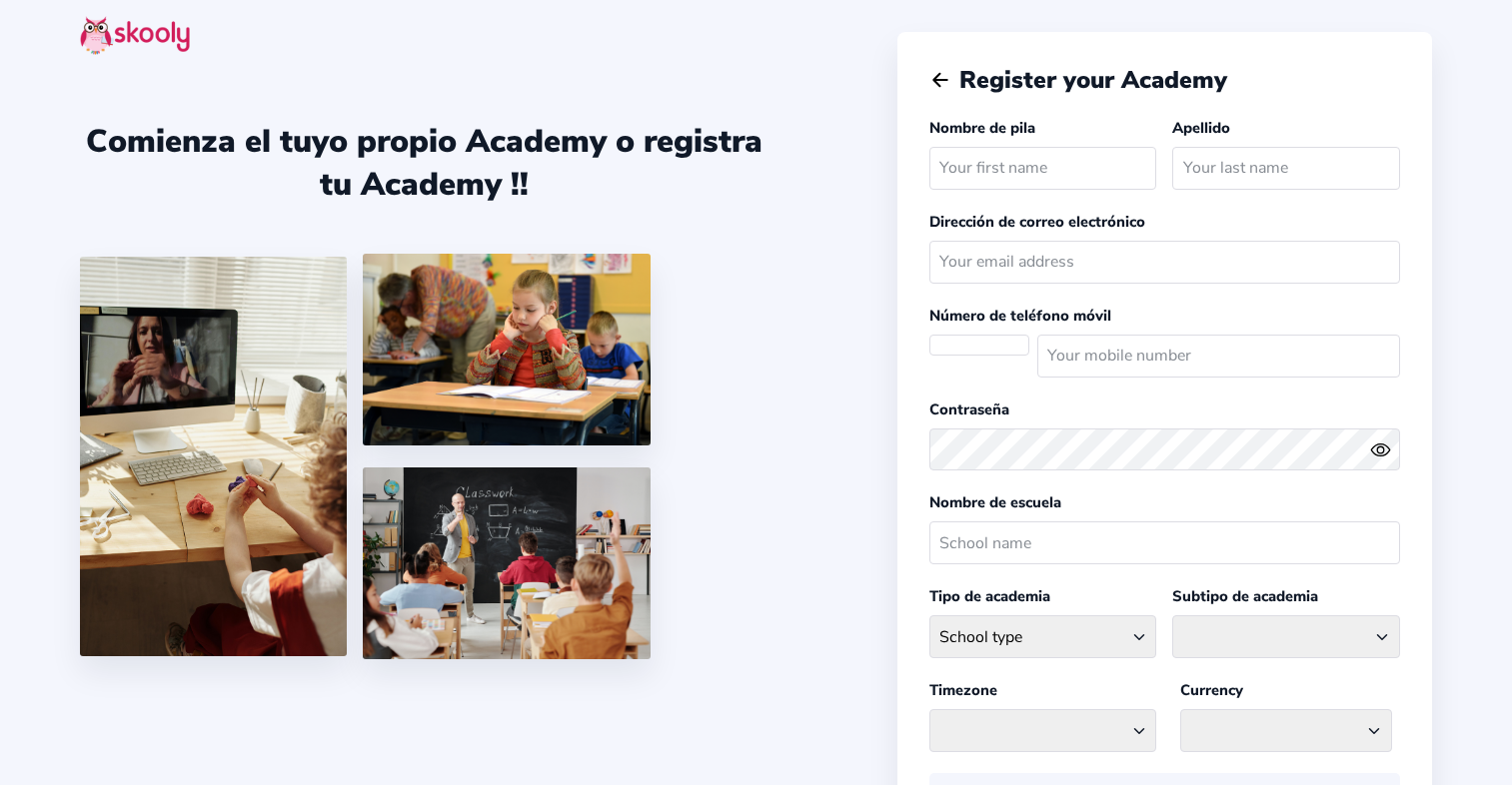 scroll, scrollTop: 0, scrollLeft: 0, axis: both 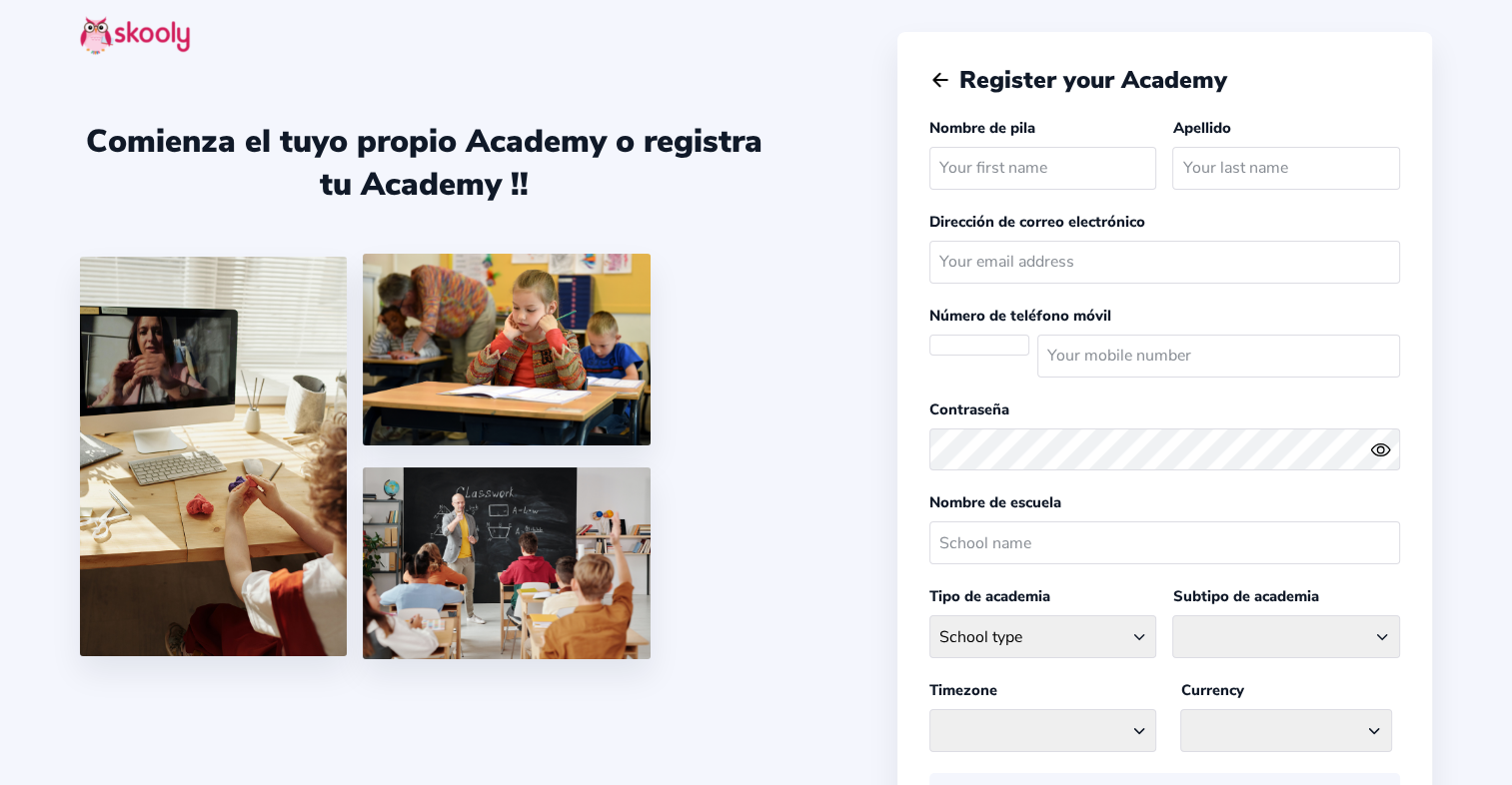 select 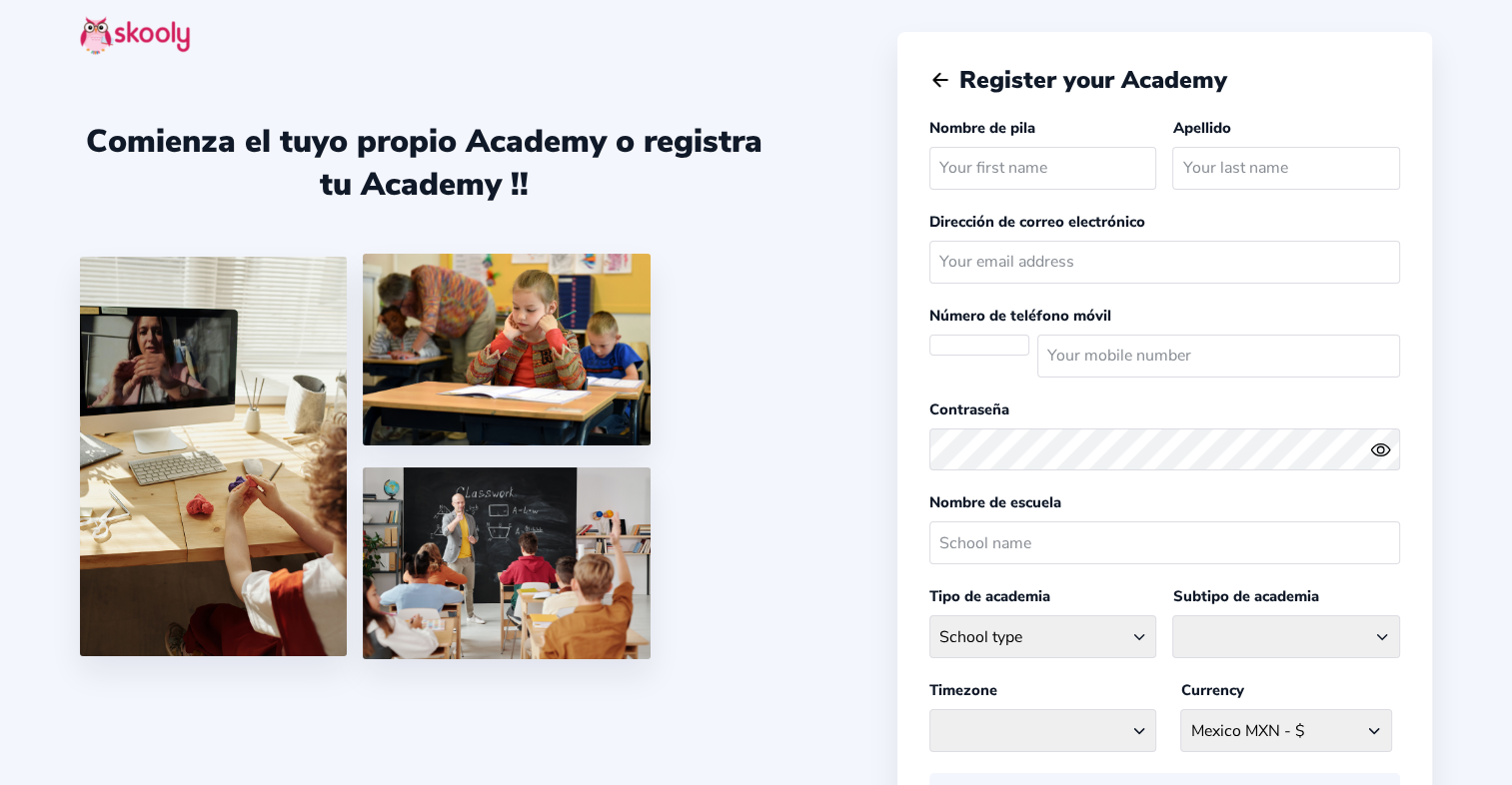 select on "MX" 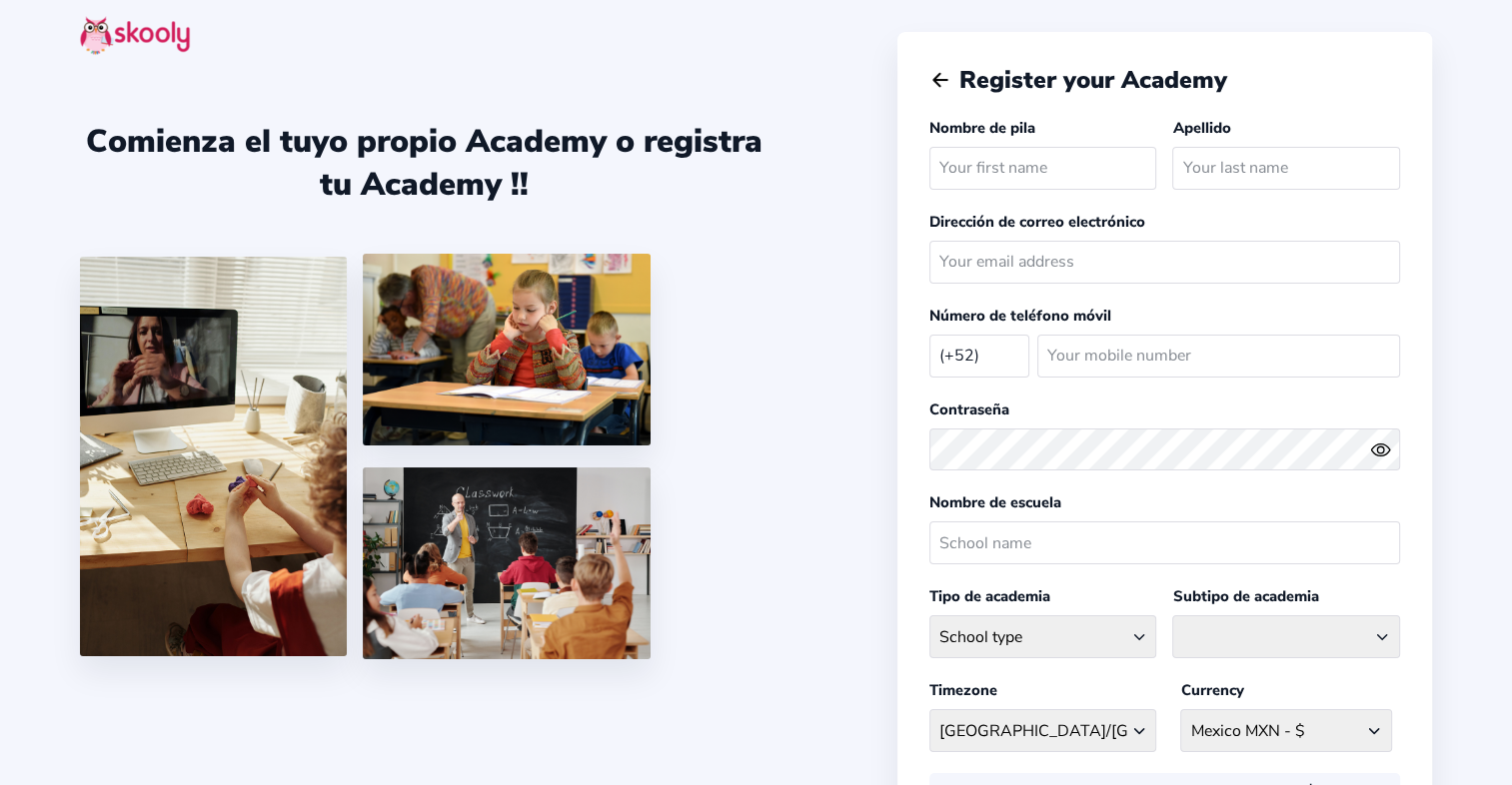 click 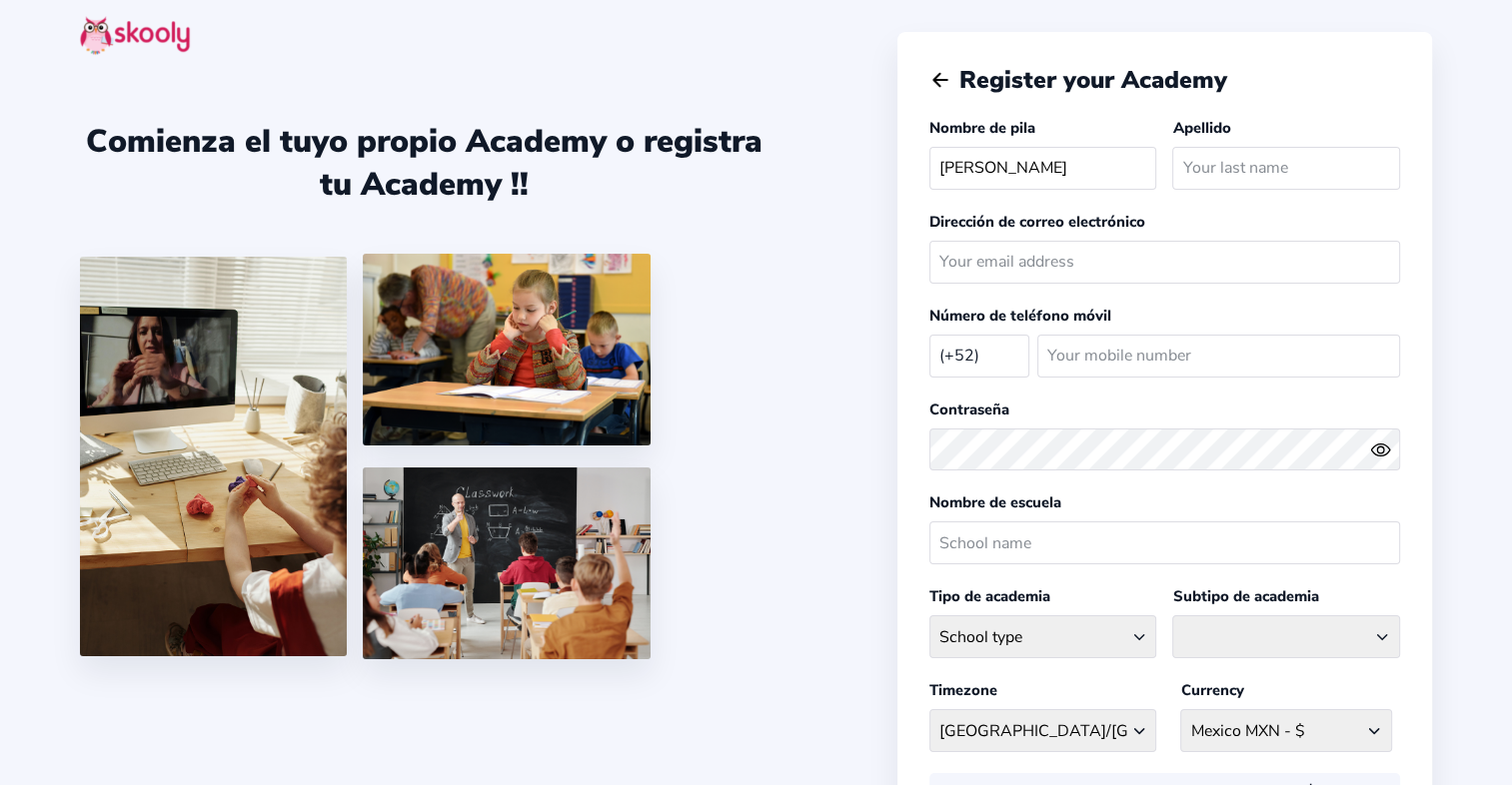 type on "[PERSON_NAME]" 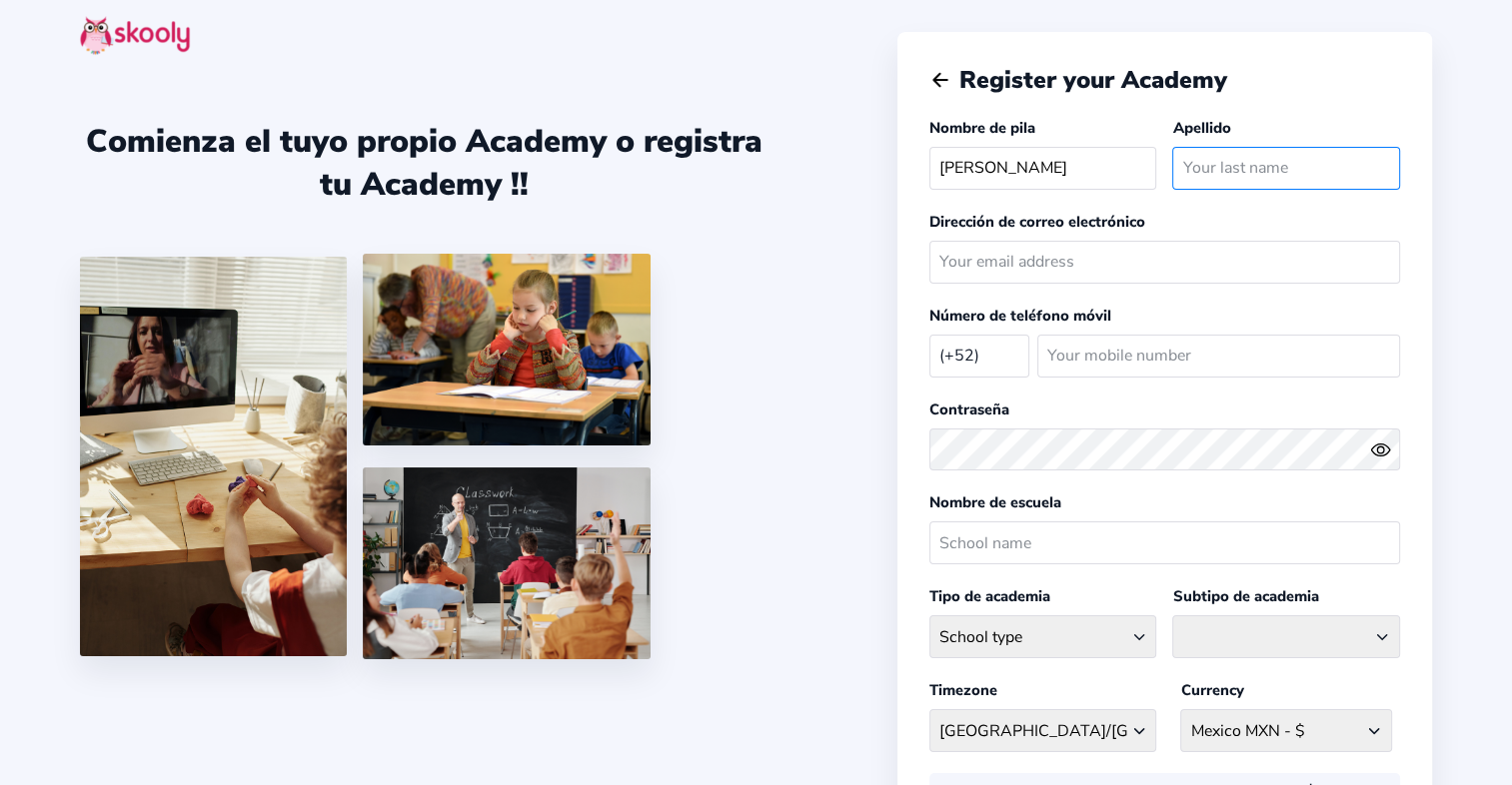 click 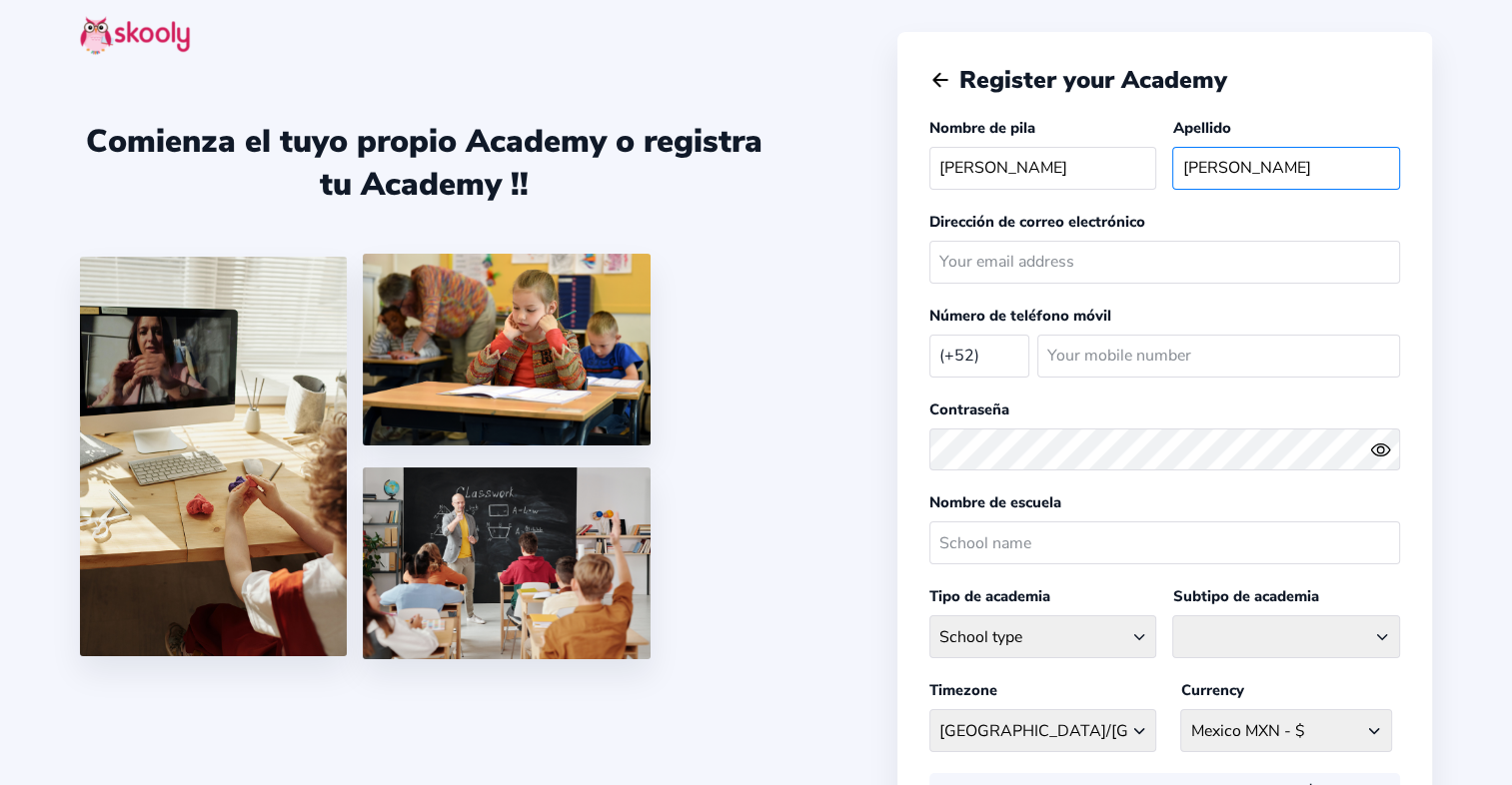 type on "[PERSON_NAME]" 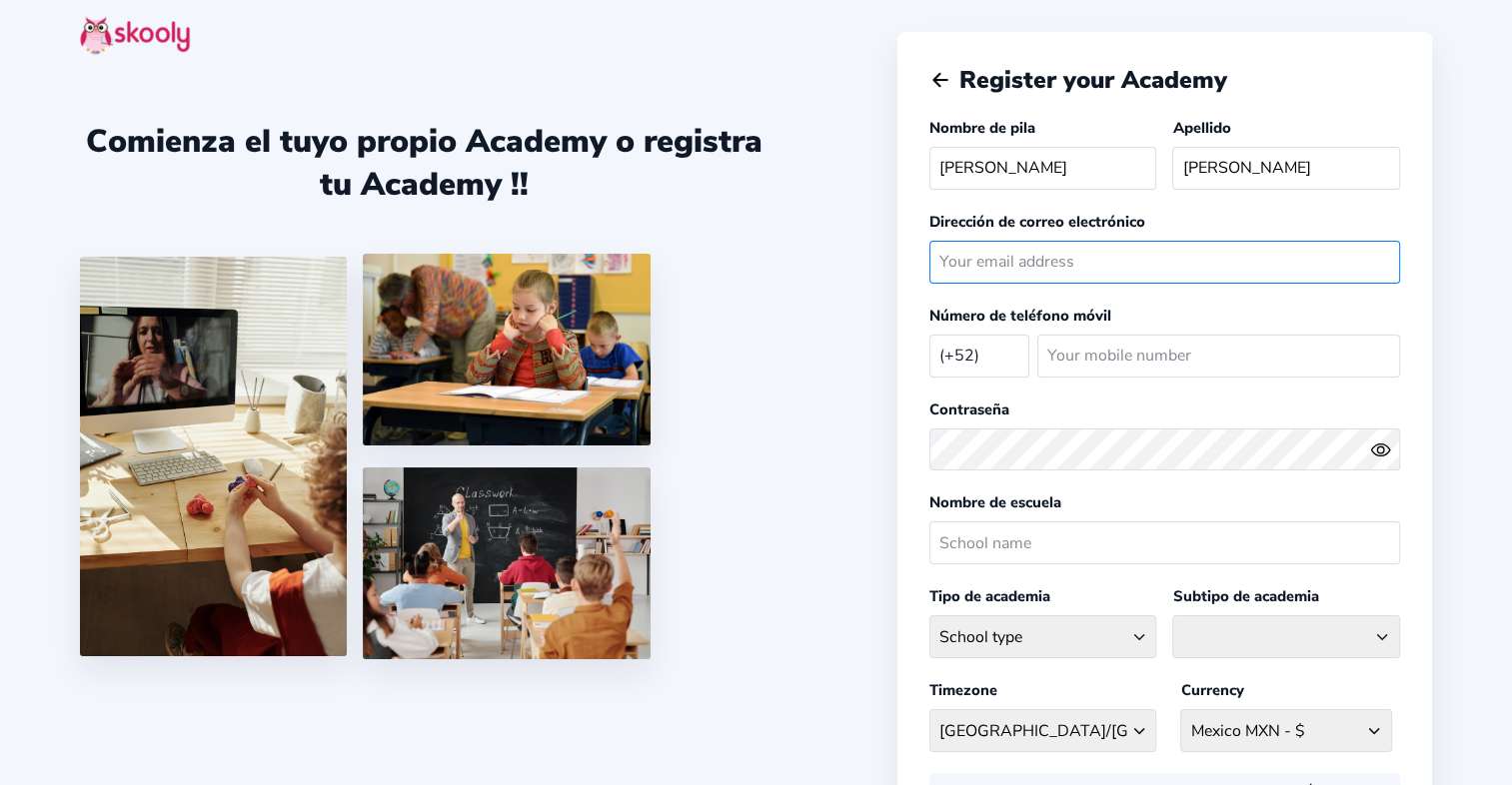 click 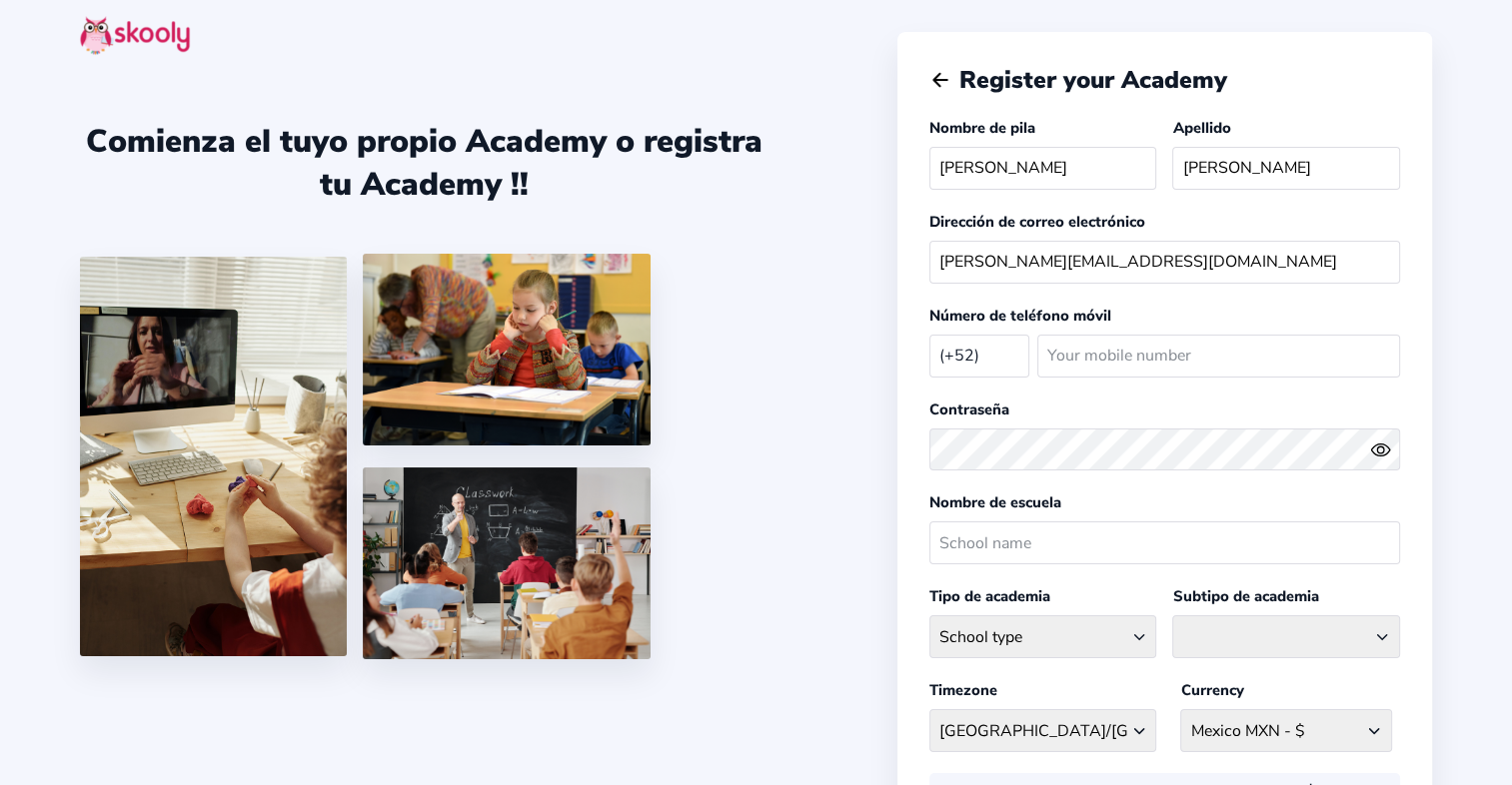 click on "[GEOGRAPHIC_DATA] (+93) [GEOGRAPHIC_DATA] (+355) [GEOGRAPHIC_DATA] (+213) [GEOGRAPHIC_DATA] (+1684) [GEOGRAPHIC_DATA] (+376) [GEOGRAPHIC_DATA] (+244) [GEOGRAPHIC_DATA] (+1264) [GEOGRAPHIC_DATA] (+672) [GEOGRAPHIC_DATA] (+1268) [GEOGRAPHIC_DATA] (+54) [GEOGRAPHIC_DATA] (+374) [GEOGRAPHIC_DATA] (+297) [GEOGRAPHIC_DATA] (+61) [GEOGRAPHIC_DATA] (+43) [GEOGRAPHIC_DATA] (+994) [GEOGRAPHIC_DATA] (+1242) [GEOGRAPHIC_DATA] (+973) [GEOGRAPHIC_DATA] (+880) [GEOGRAPHIC_DATA] (+1246) [GEOGRAPHIC_DATA] (+375) [GEOGRAPHIC_DATA] (+32) [GEOGRAPHIC_DATA] (+501) [GEOGRAPHIC_DATA] (+229) [GEOGRAPHIC_DATA] (+1441) [GEOGRAPHIC_DATA] (+975) [GEOGRAPHIC_DATA], Plurinational State of (+591) [GEOGRAPHIC_DATA] (+387) [GEOGRAPHIC_DATA] (+267) [GEOGRAPHIC_DATA] (+55) [GEOGRAPHIC_DATA] (+246) [GEOGRAPHIC_DATA] (+673) [GEOGRAPHIC_DATA] (+359) [GEOGRAPHIC_DATA] (+226) [GEOGRAPHIC_DATA] (+257) [GEOGRAPHIC_DATA] (+855) [GEOGRAPHIC_DATA] (+237) [GEOGRAPHIC_DATA] (+1) [GEOGRAPHIC_DATA] (+238) [GEOGRAPHIC_DATA] (+1345) [GEOGRAPHIC_DATA] (+236) [GEOGRAPHIC_DATA] (+235) [GEOGRAPHIC_DATA] (+56) [GEOGRAPHIC_DATA] (+86) [GEOGRAPHIC_DATA] (+57) [GEOGRAPHIC_DATA] (+269) [GEOGRAPHIC_DATA] (+242) [GEOGRAPHIC_DATA], [GEOGRAPHIC_DATA] (+243) [GEOGRAPHIC_DATA] (+682) [GEOGRAPHIC_DATA] (+506) [GEOGRAPHIC_DATA] (+225) [GEOGRAPHIC_DATA] (+385) [GEOGRAPHIC_DATA] (+53) [GEOGRAPHIC_DATA] (+357) [GEOGRAPHIC_DATA] (+420) [GEOGRAPHIC_DATA] (+45) [GEOGRAPHIC_DATA] (+253) [GEOGRAPHIC_DATA] (+593)" 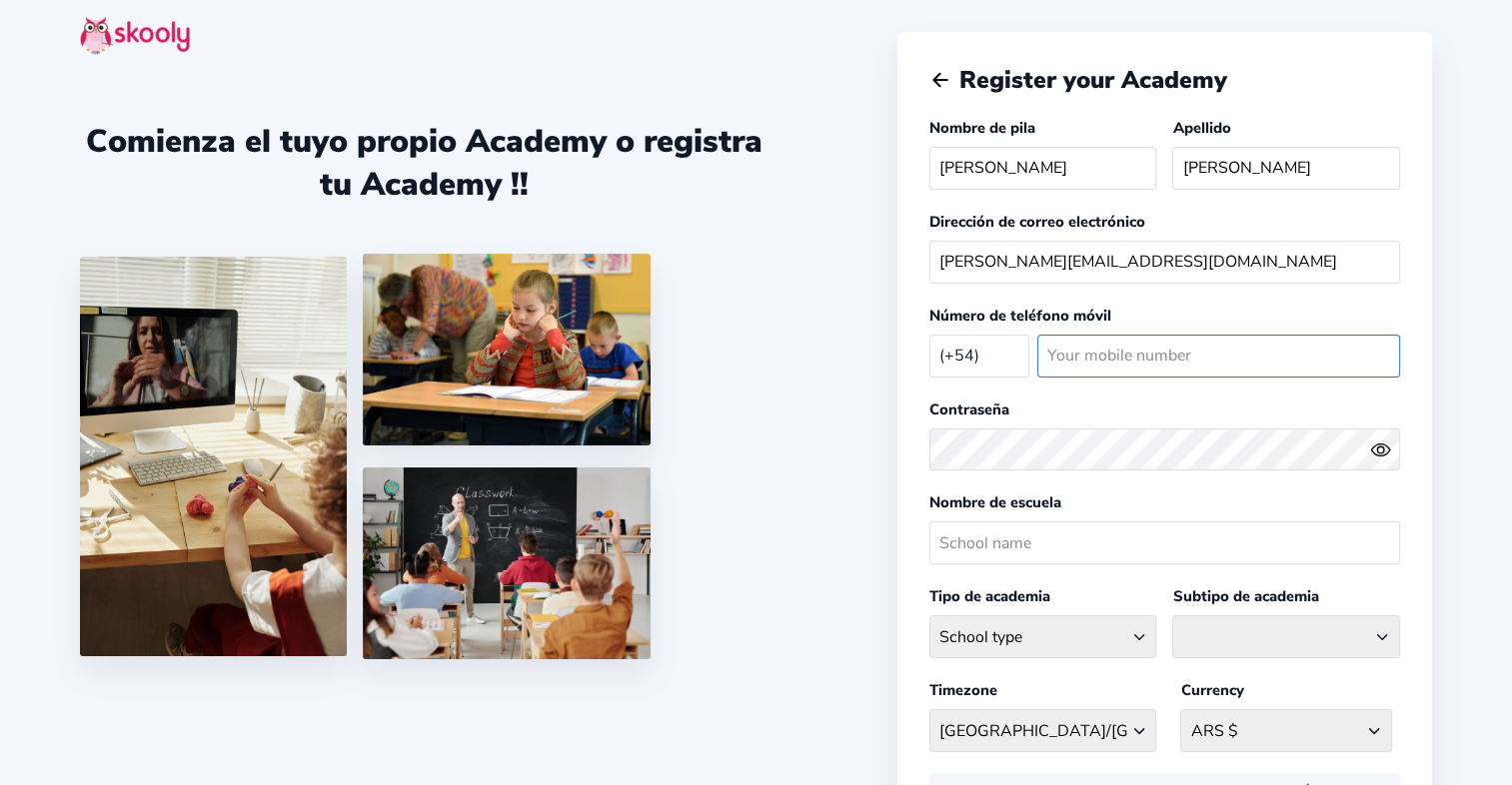 click 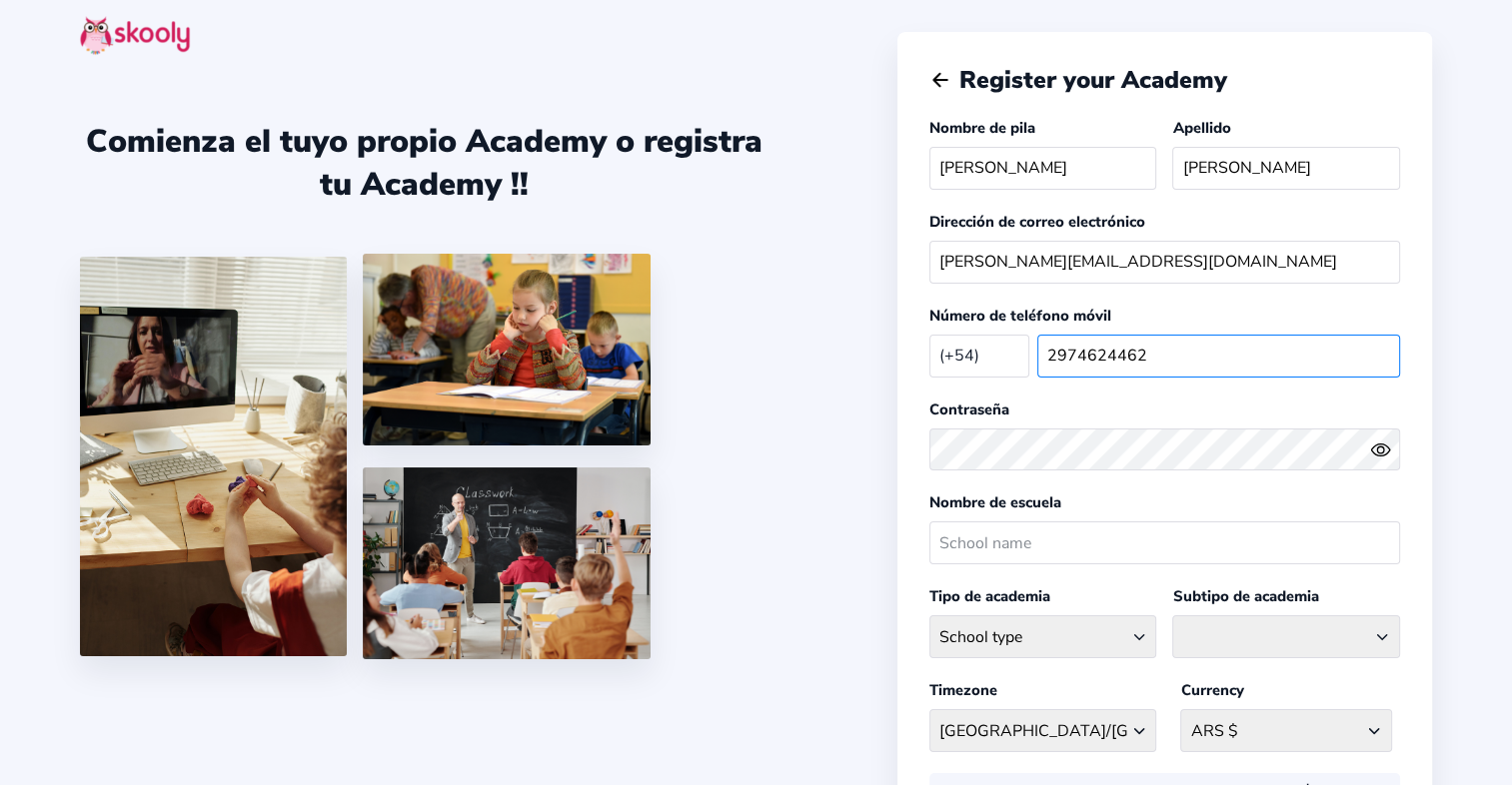 click on "2974624462" 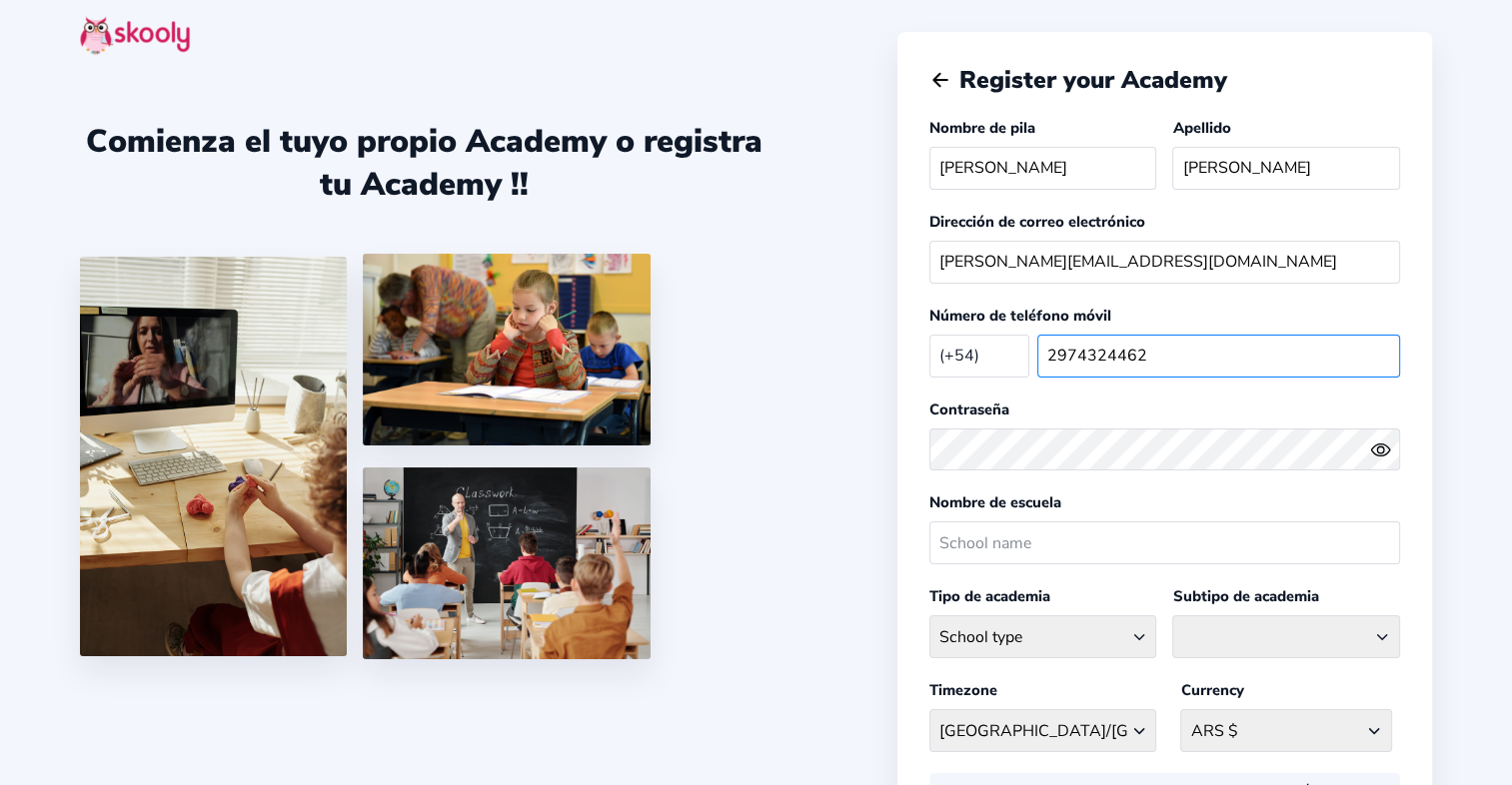 type on "2974324462" 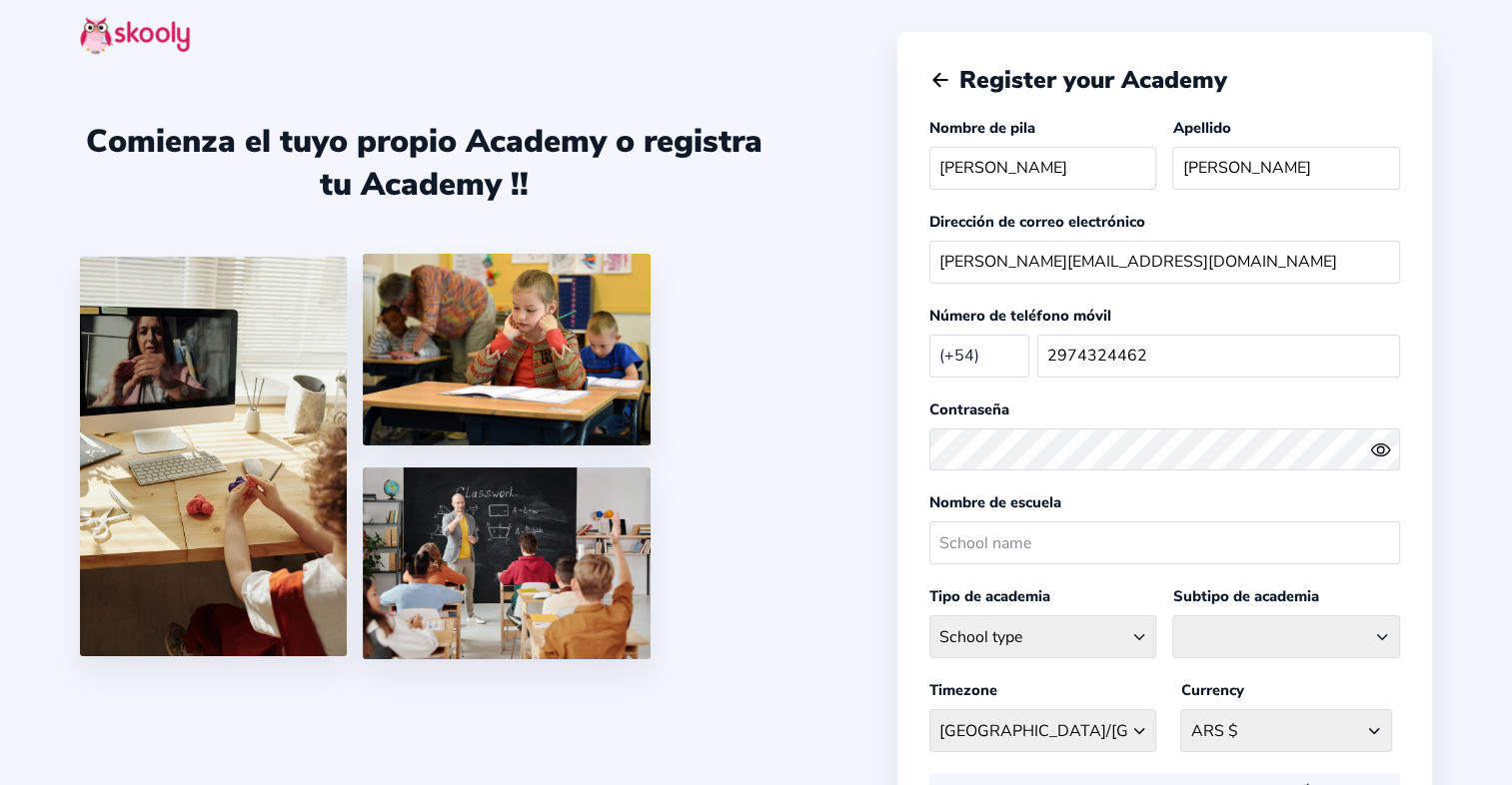 click 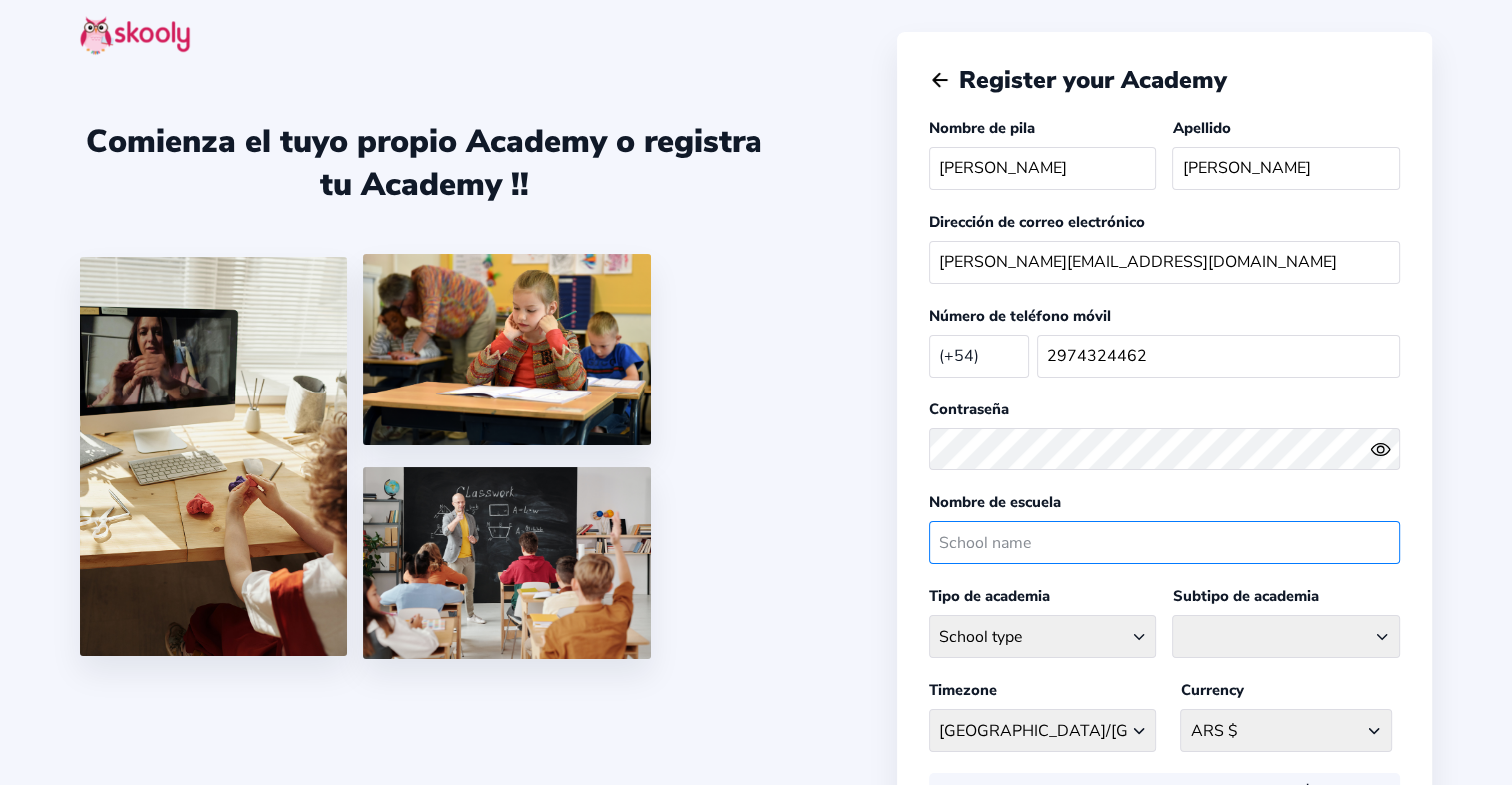 click 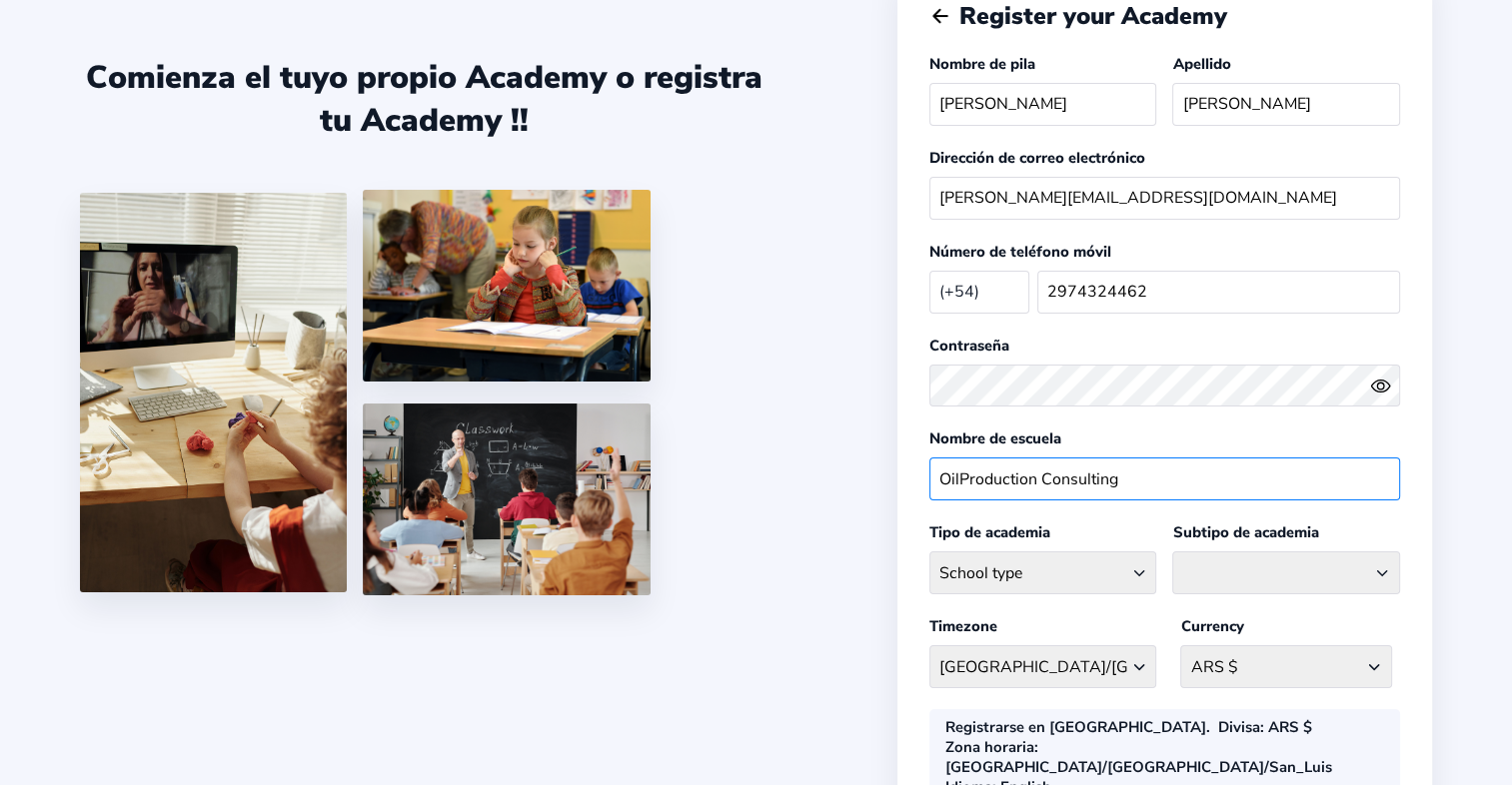 scroll, scrollTop: 100, scrollLeft: 0, axis: vertical 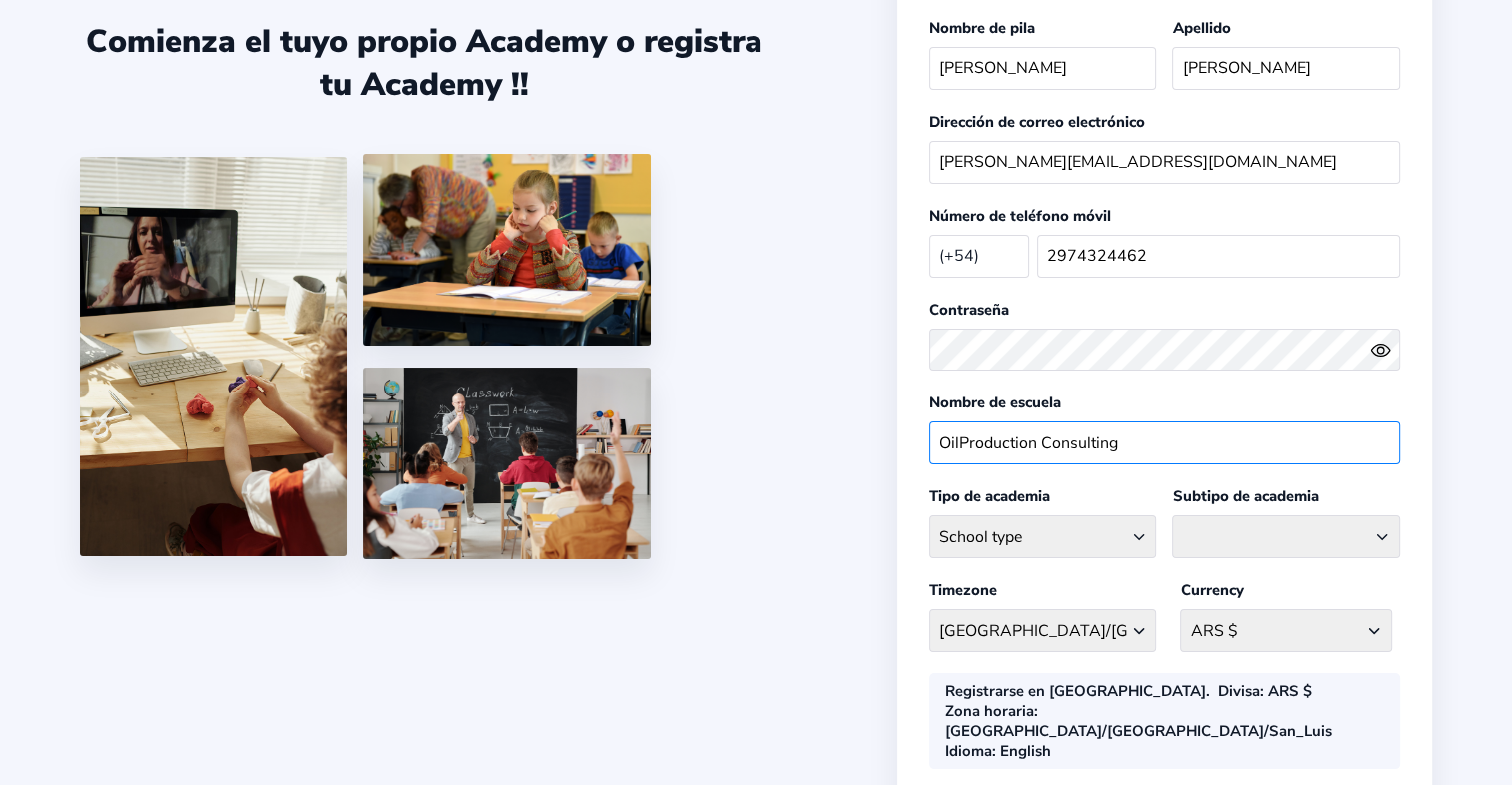 type on "OilProduction Consulting" 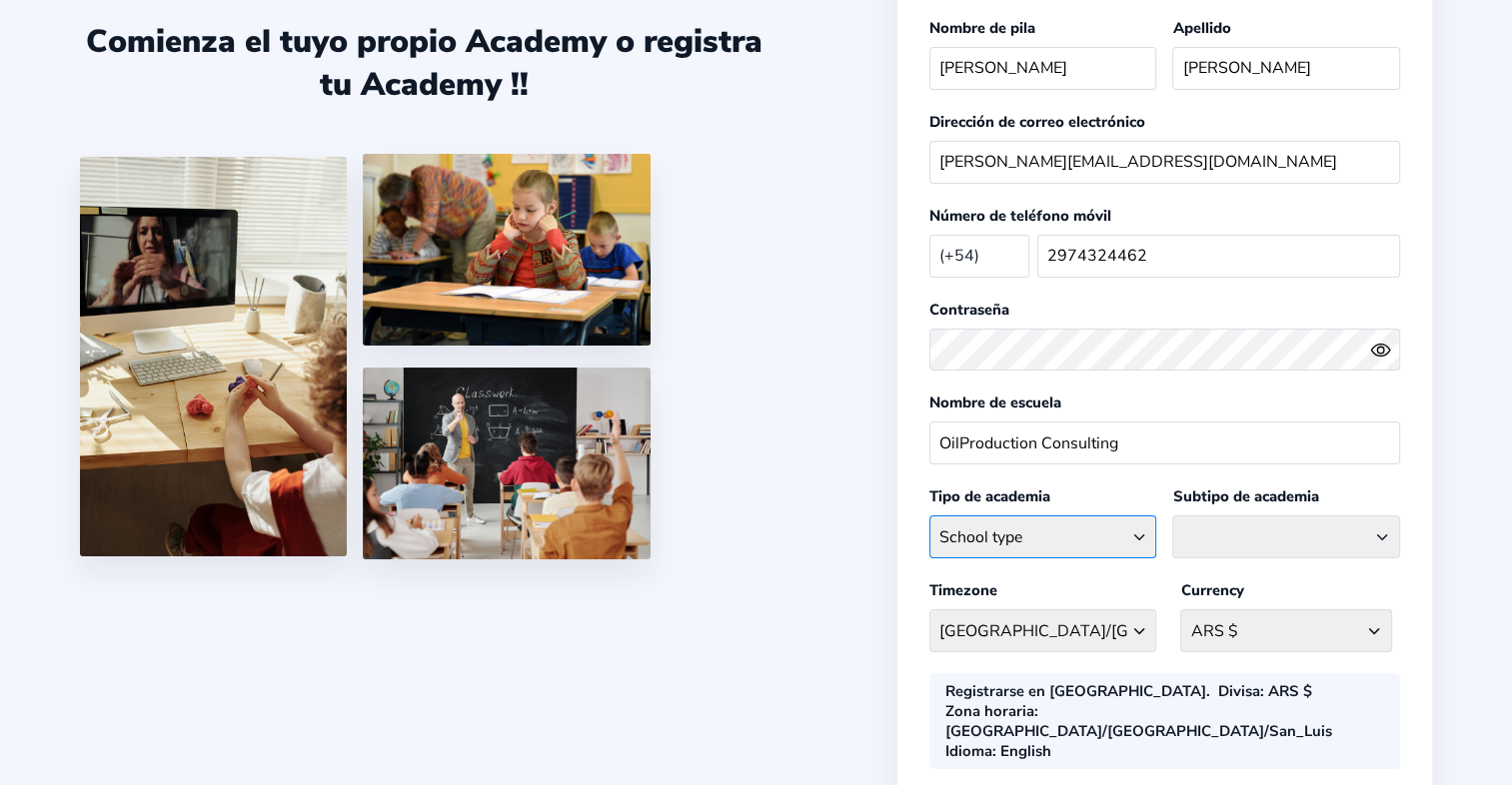 click on "School type Academic Afterschool Arts Dance Homeschool Language [MEDICAL_DATA] Music Sports Wellness" 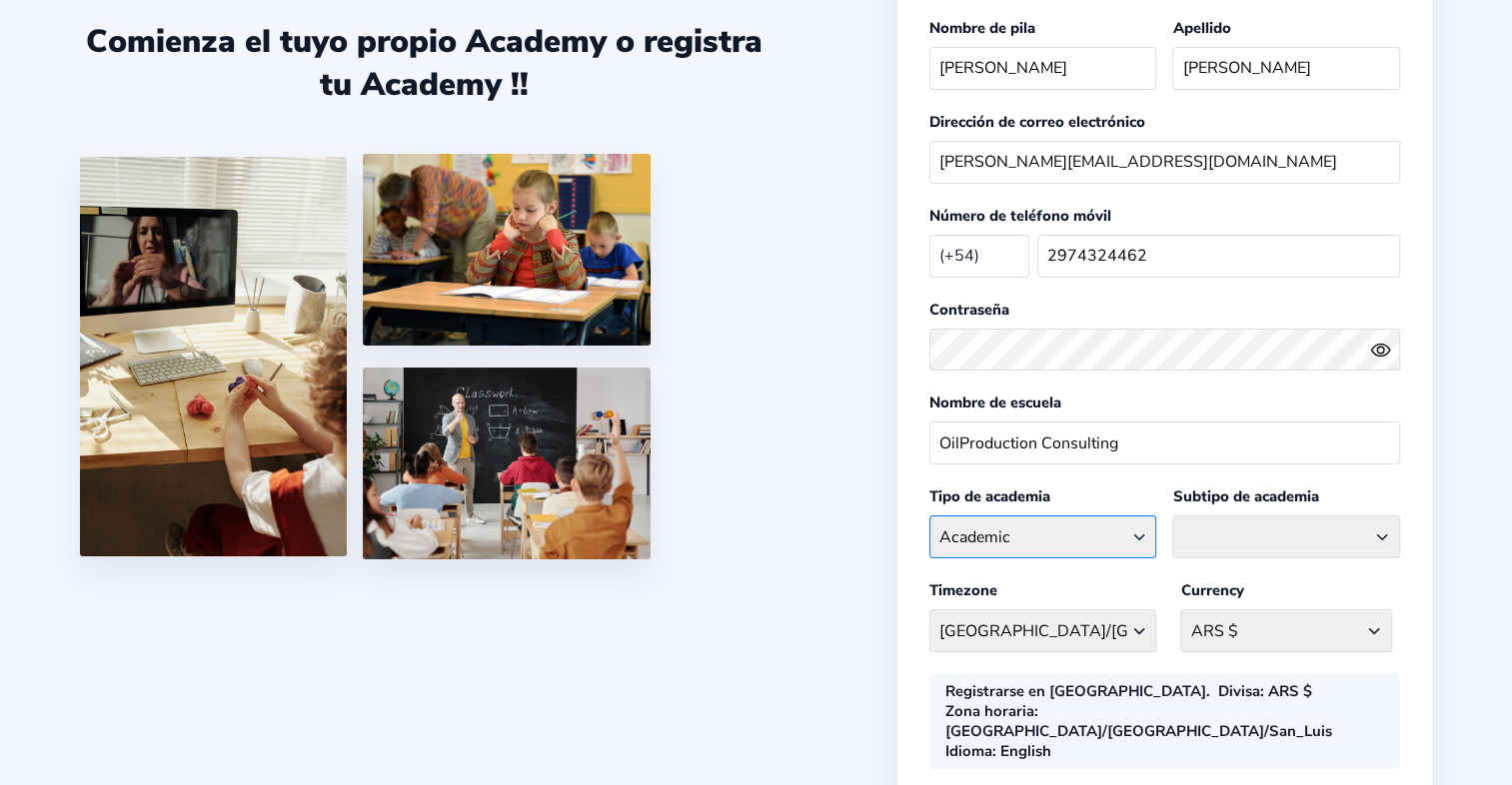 click on "School type Academic Afterschool Arts Dance Homeschool Language [MEDICAL_DATA] Music Sports Wellness" 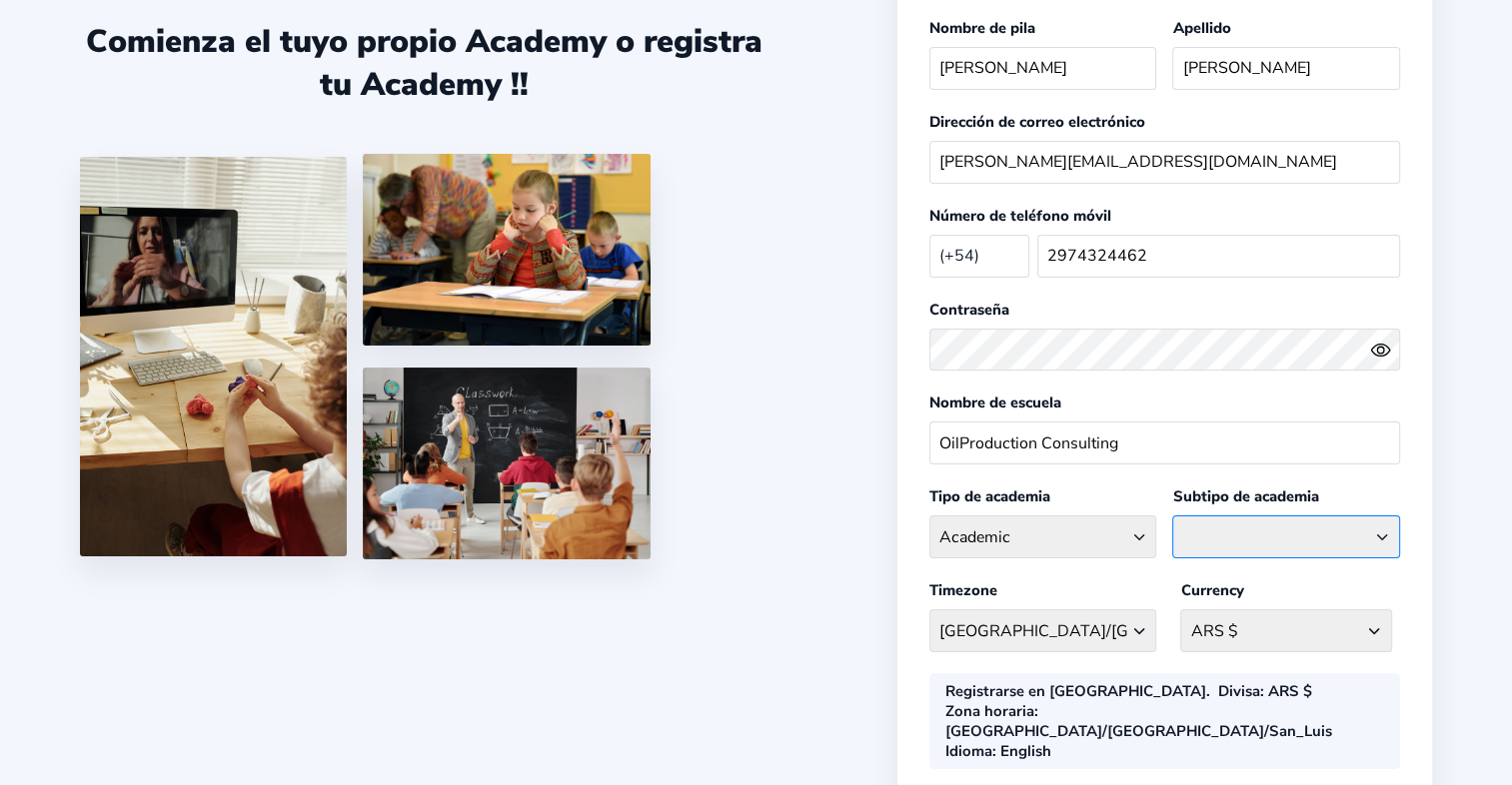 click on "Coaching Classes  Enrichment Centre  [GEOGRAPHIC_DATA]  [GEOGRAPHIC_DATA]  Math Centre  Robotics  STEM  Tuition Centre" 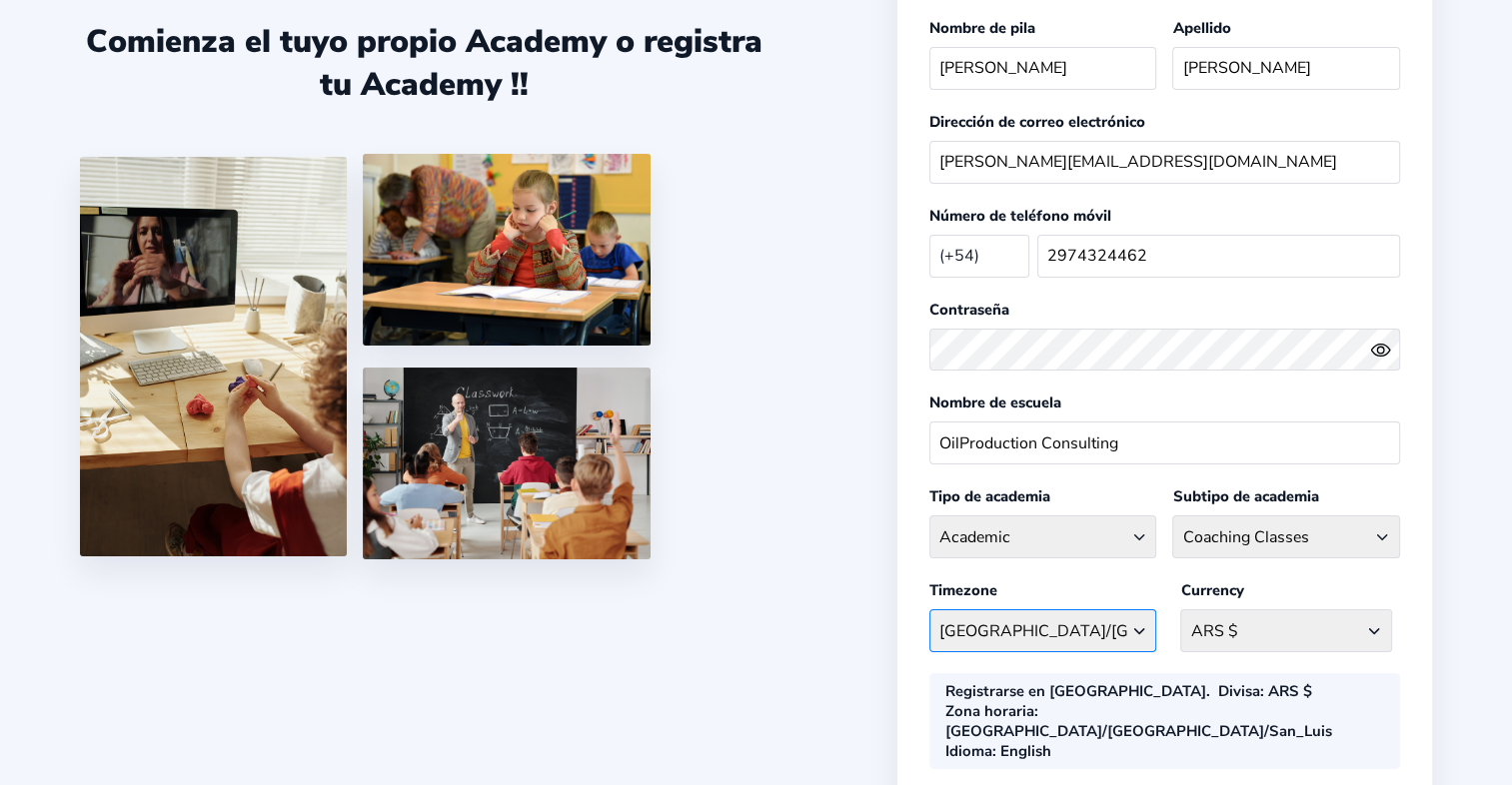 click on "[GEOGRAPHIC_DATA]/[GEOGRAPHIC_DATA]/[GEOGRAPHIC_DATA] [GEOGRAPHIC_DATA] - [GEOGRAPHIC_DATA]/[GEOGRAPHIC_DATA]  [GEOGRAPHIC_DATA] - [GEOGRAPHIC_DATA]/[GEOGRAPHIC_DATA]  [GEOGRAPHIC_DATA] - [GEOGRAPHIC_DATA]/[GEOGRAPHIC_DATA]  [GEOGRAPHIC_DATA] - [GEOGRAPHIC_DATA]/[GEOGRAPHIC_DATA]  [GEOGRAPHIC_DATA] - [GEOGRAPHIC_DATA]/[GEOGRAPHIC_DATA]  [GEOGRAPHIC_DATA] - [GEOGRAPHIC_DATA]/[GEOGRAPHIC_DATA]  [GEOGRAPHIC_DATA] - [GEOGRAPHIC_DATA]/[GEOGRAPHIC_DATA]  [GEOGRAPHIC_DATA] - [GEOGRAPHIC_DATA]/[GEOGRAPHIC_DATA]  [GEOGRAPHIC_DATA] - [GEOGRAPHIC_DATA][GEOGRAPHIC_DATA][GEOGRAPHIC_DATA]  [GEOGRAPHIC_DATA] - [GEOGRAPHIC_DATA]/[GEOGRAPHIC_DATA]/[GEOGRAPHIC_DATA]  [GEOGRAPHIC_DATA] - [GEOGRAPHIC_DATA][GEOGRAPHIC_DATA][GEOGRAPHIC_DATA]  [GEOGRAPHIC_DATA] - [GEOGRAPHIC_DATA]/[GEOGRAPHIC_DATA]  [GEOGRAPHIC_DATA] - [GEOGRAPHIC_DATA][GEOGRAPHIC_DATA][GEOGRAPHIC_DATA]  [GEOGRAPHIC_DATA] - [GEOGRAPHIC_DATA]/[GEOGRAPHIC_DATA] [GEOGRAPHIC_DATA] - [GEOGRAPHIC_DATA][GEOGRAPHIC_DATA][GEOGRAPHIC_DATA] [GEOGRAPHIC_DATA] - [GEOGRAPHIC_DATA]/[GEOGRAPHIC_DATA] [GEOGRAPHIC_DATA] - [GEOGRAPHIC_DATA]/[GEOGRAPHIC_DATA] [GEOGRAPHIC_DATA] - [GEOGRAPHIC_DATA]/[GEOGRAPHIC_DATA] [GEOGRAPHIC_DATA] - [GEOGRAPHIC_DATA]/[GEOGRAPHIC_DATA] [GEOGRAPHIC_DATA] - [GEOGRAPHIC_DATA][GEOGRAPHIC_DATA][GEOGRAPHIC_DATA] [GEOGRAPHIC_DATA] - [GEOGRAPHIC_DATA][GEOGRAPHIC_DATA][GEOGRAPHIC_DATA] [GEOGRAPHIC_DATA] - [GEOGRAPHIC_DATA][GEOGRAPHIC_DATA][GEOGRAPHIC_DATA] [GEOGRAPHIC_DATA] - [GEOGRAPHIC_DATA]/[GEOGRAPHIC_DATA] [GEOGRAPHIC_DATA] - [GEOGRAPHIC_DATA][GEOGRAPHIC_DATA][GEOGRAPHIC_DATA] [GEOGRAPHIC_DATA] - [GEOGRAPHIC_DATA][GEOGRAPHIC_DATA][GEOGRAPHIC_DATA] [GEOGRAPHIC_DATA] - [GEOGRAPHIC_DATA][GEOGRAPHIC_DATA][GEOGRAPHIC_DATA] [GEOGRAPHIC_DATA] - [GEOGRAPHIC_DATA][GEOGRAPHIC_DATA][GEOGRAPHIC_DATA] [GEOGRAPHIC_DATA] - [GEOGRAPHIC_DATA][GEOGRAPHIC_DATA][GEOGRAPHIC_DATA] [GEOGRAPHIC_DATA] - [GEOGRAPHIC_DATA][GEOGRAPHIC_DATA][GEOGRAPHIC_DATA] [GEOGRAPHIC_DATA] - [GEOGRAPHIC_DATA][GEOGRAPHIC_DATA][GEOGRAPHIC_DATA] - [GEOGRAPHIC_DATA][GEOGRAPHIC_DATA][GEOGRAPHIC_DATA] [GEOGRAPHIC_DATA] - [GEOGRAPHIC_DATA]/[GEOGRAPHIC_DATA] [GEOGRAPHIC_DATA] - [GEOGRAPHIC_DATA]/[GEOGRAPHIC_DATA] [GEOGRAPHIC_DATA] - [GEOGRAPHIC_DATA]/[GEOGRAPHIC_DATA]" 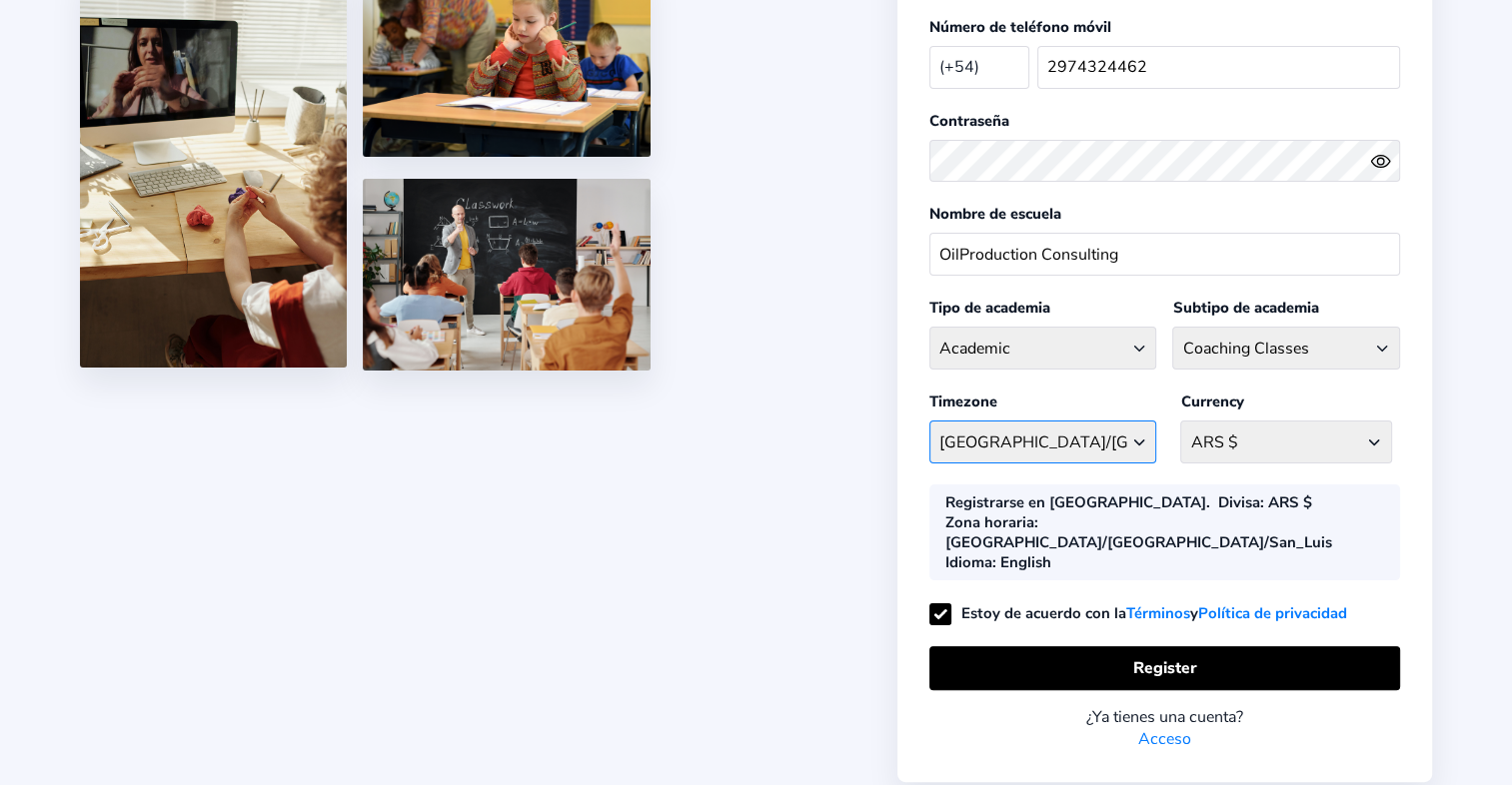 scroll, scrollTop: 308, scrollLeft: 0, axis: vertical 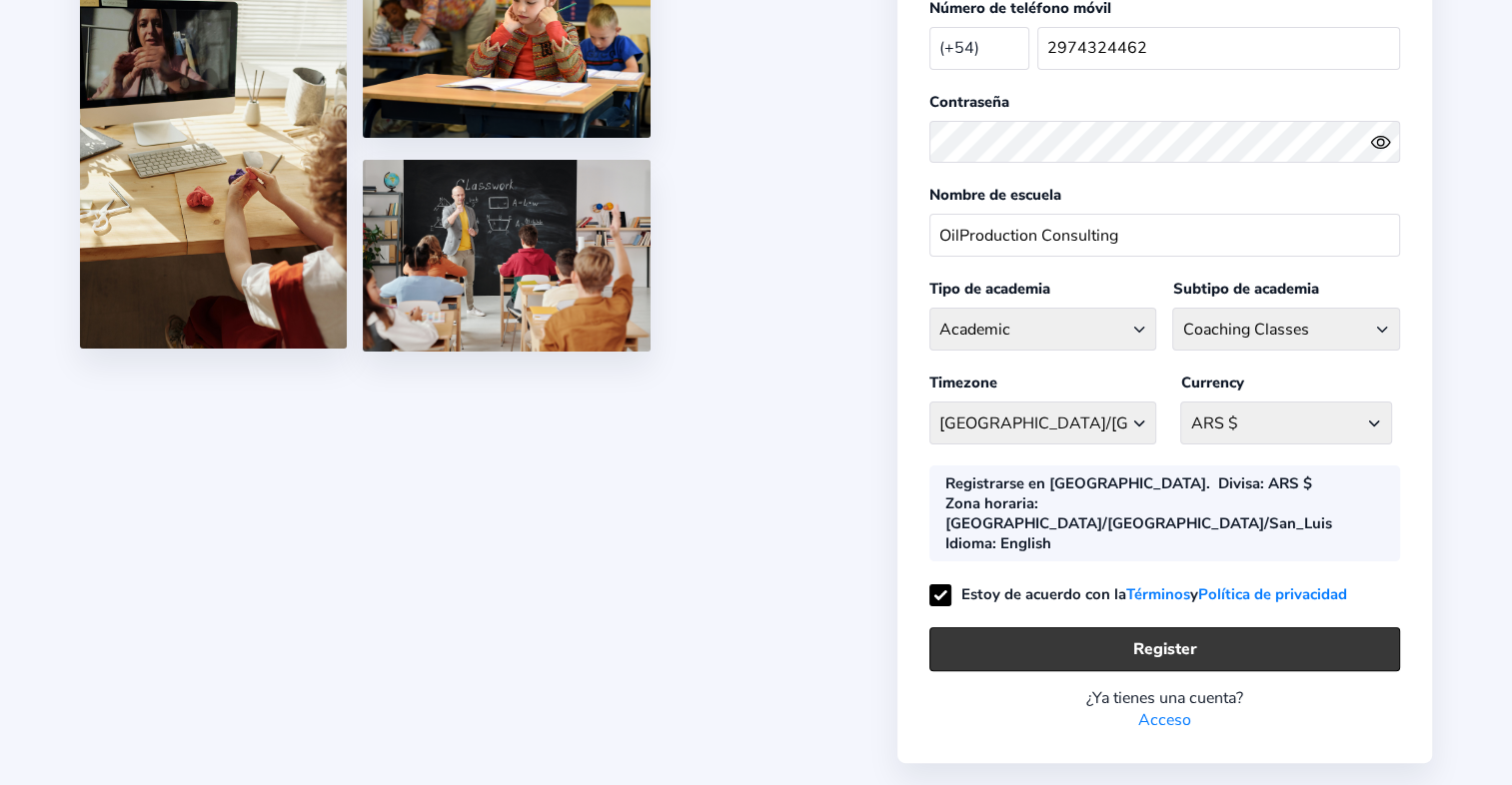 click on "Register" 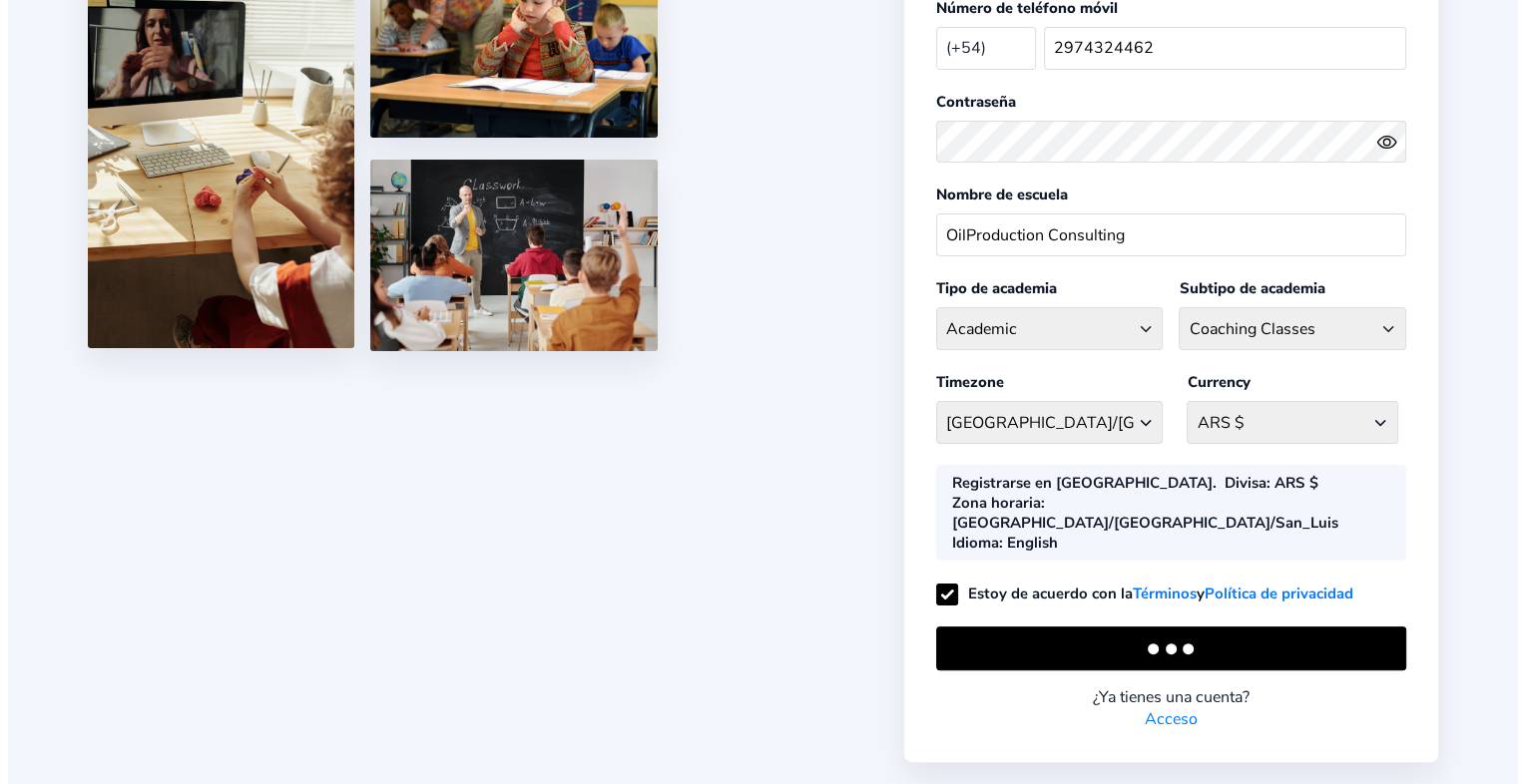 scroll, scrollTop: 0, scrollLeft: 0, axis: both 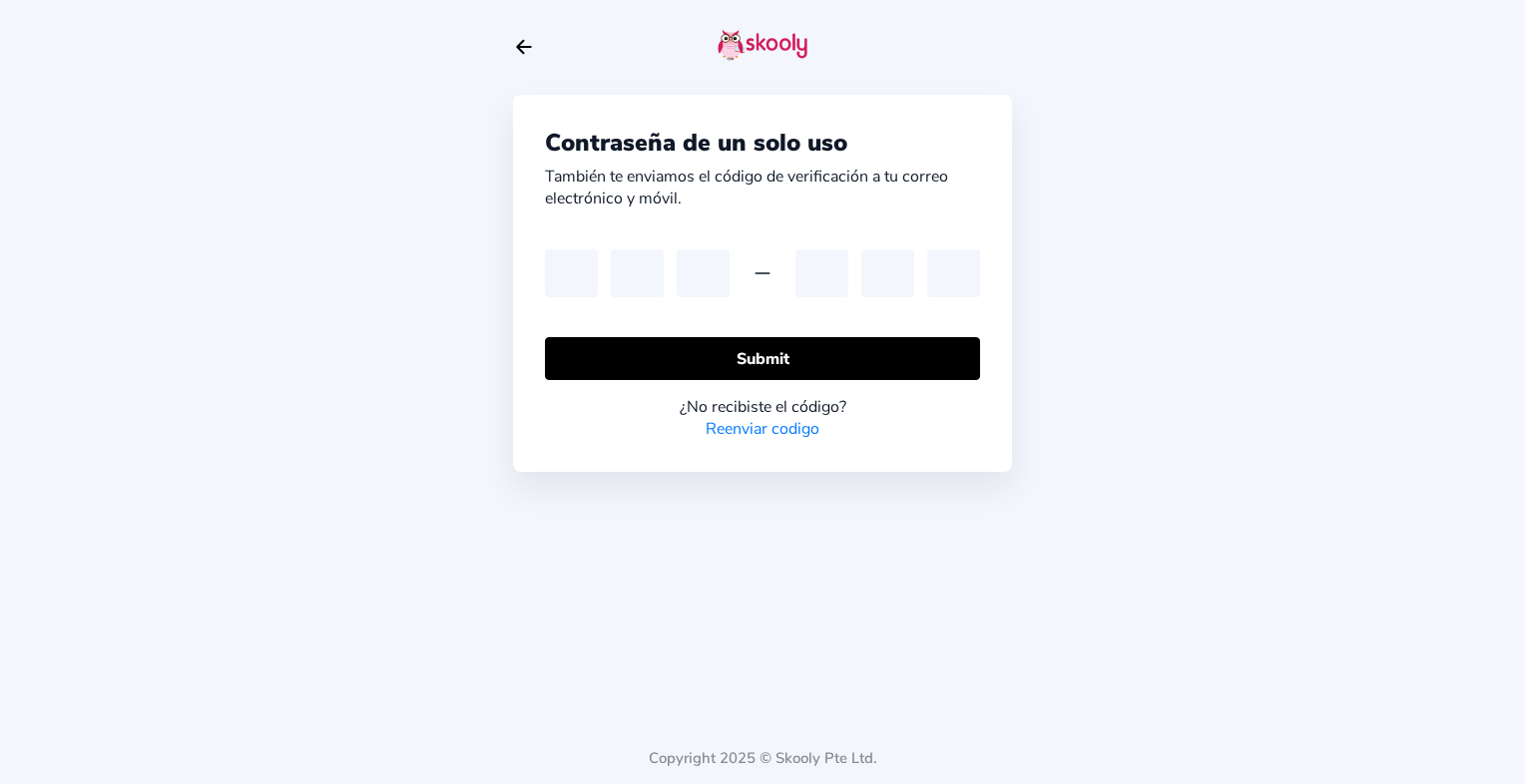 type on "7" 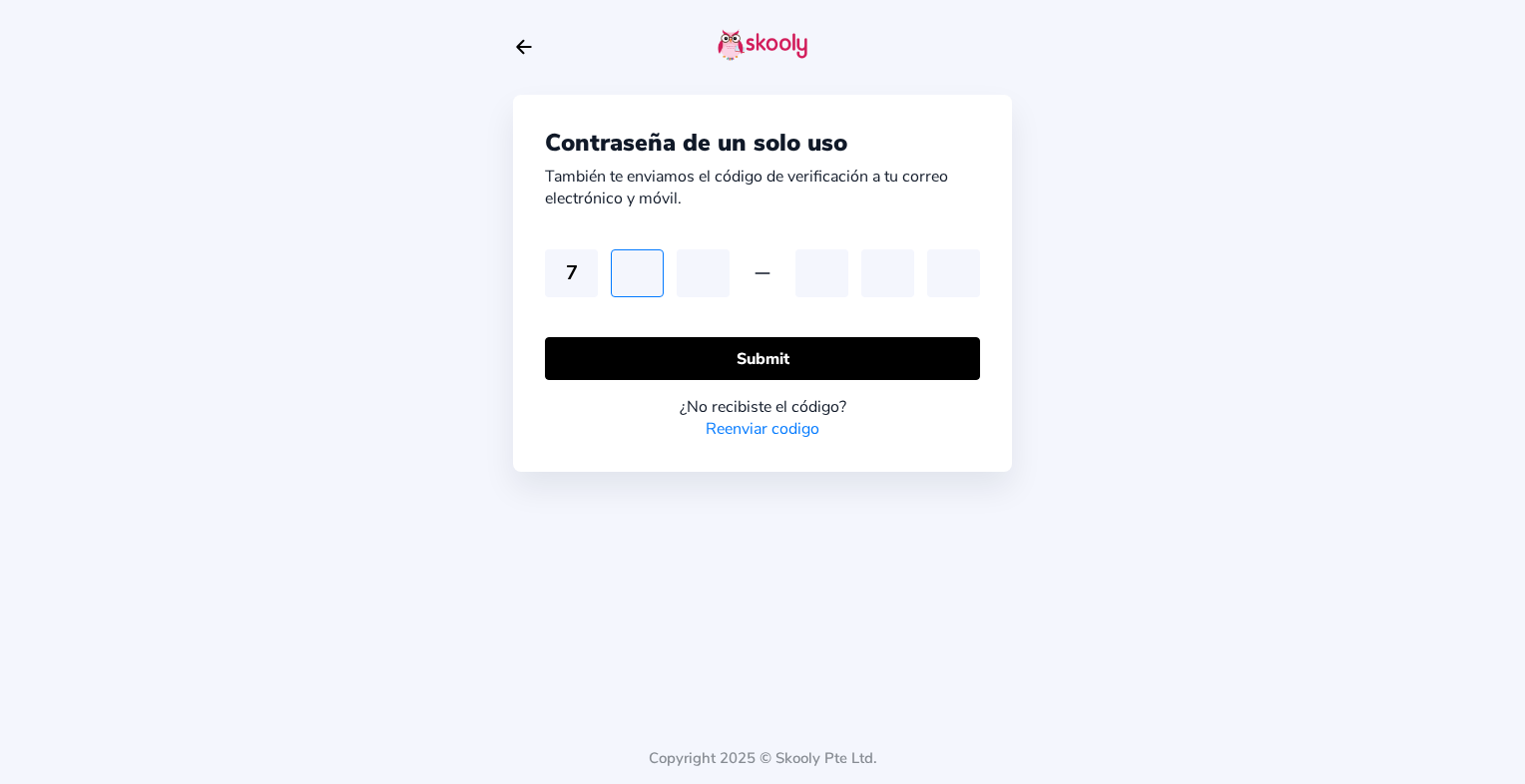 type on "6" 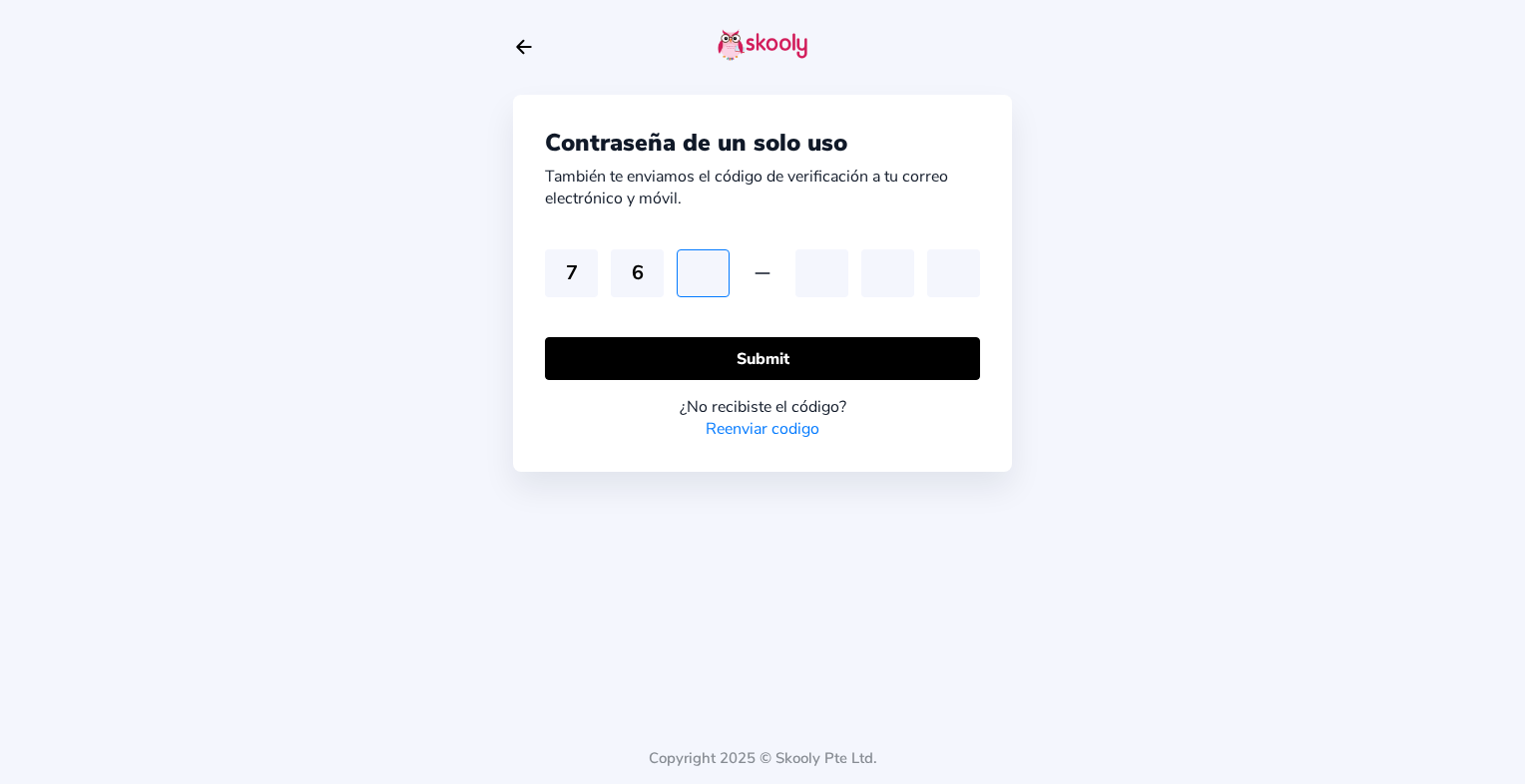 type on "4" 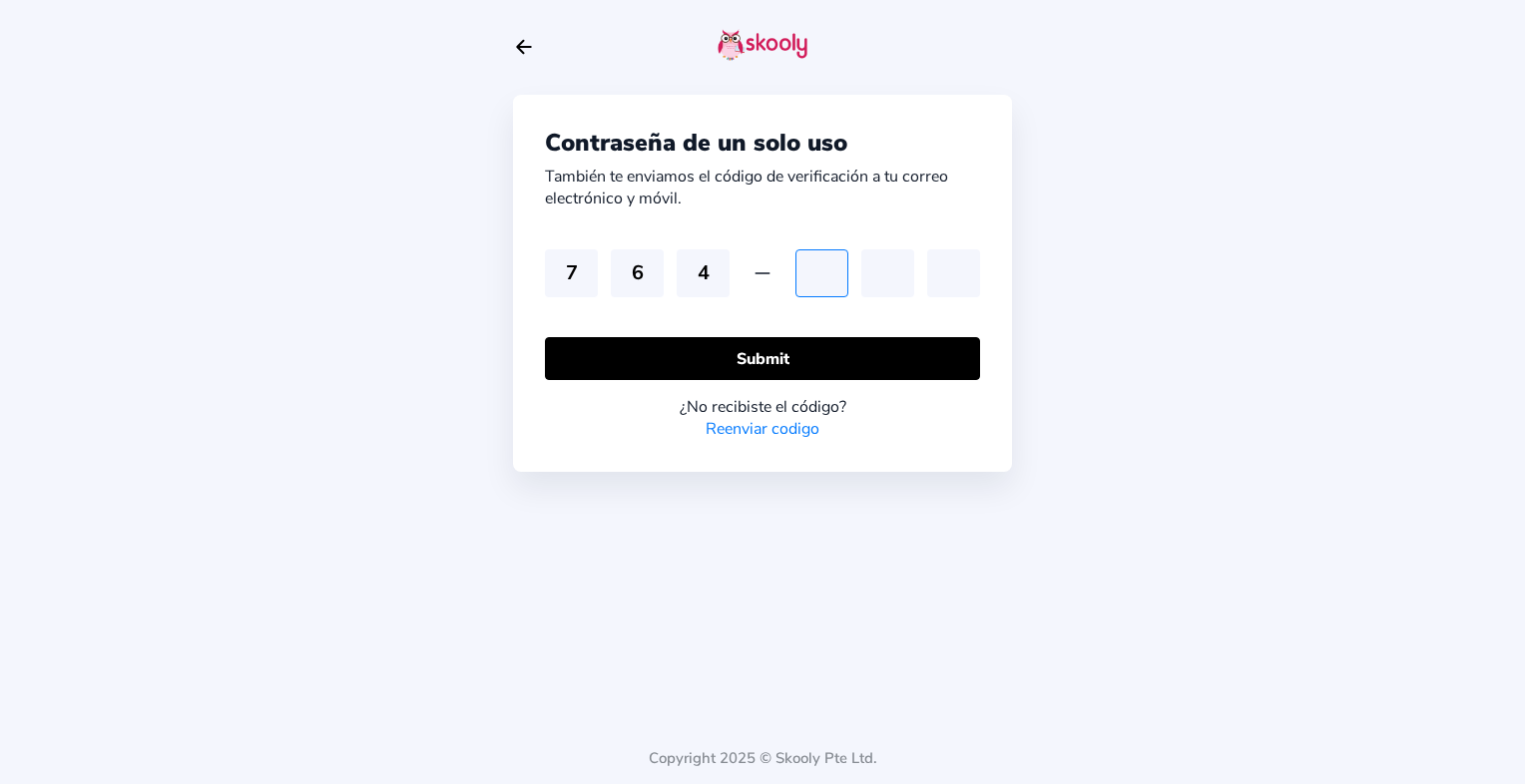 type on "2" 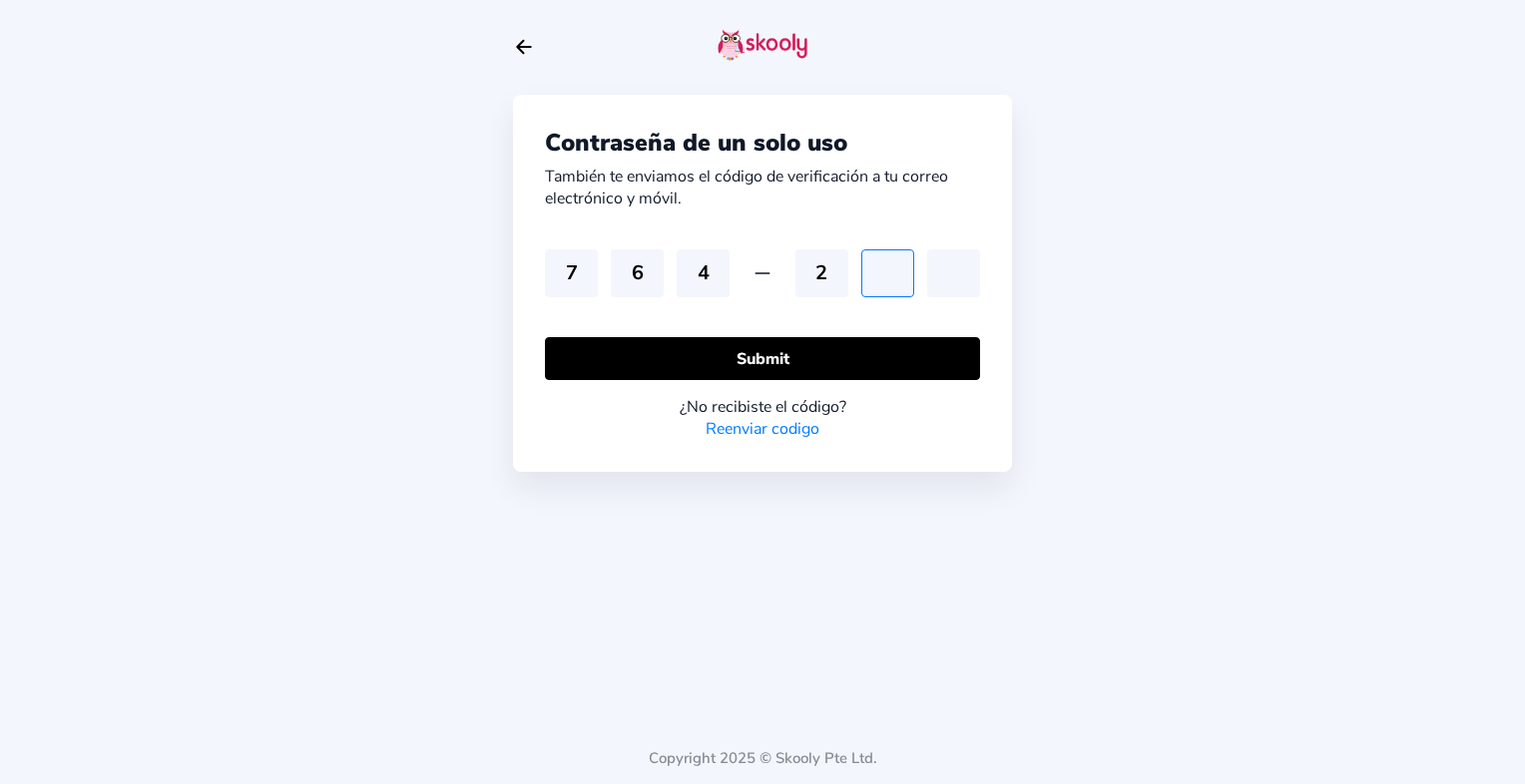 type on "6" 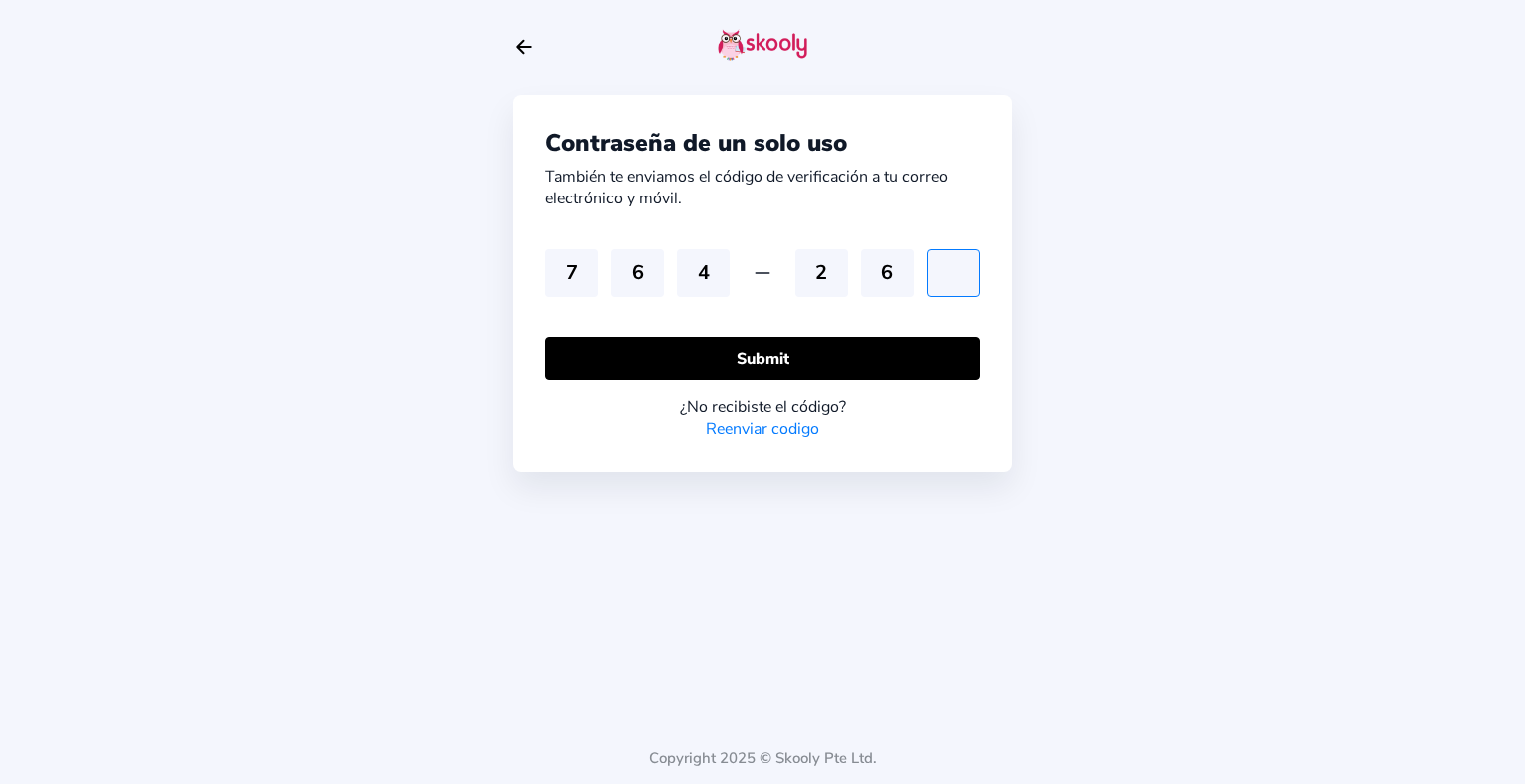 type on "1" 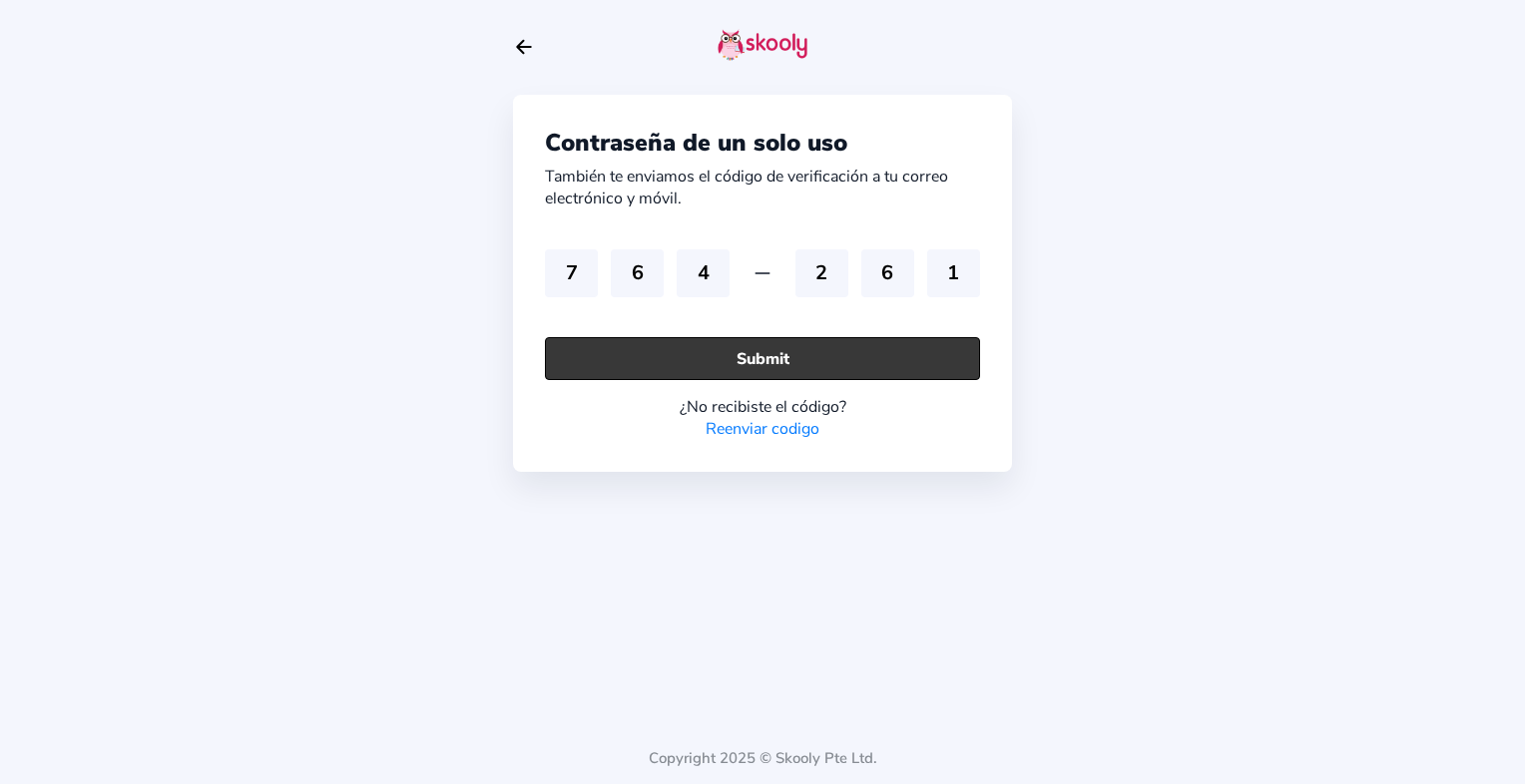 click on "Submit" 